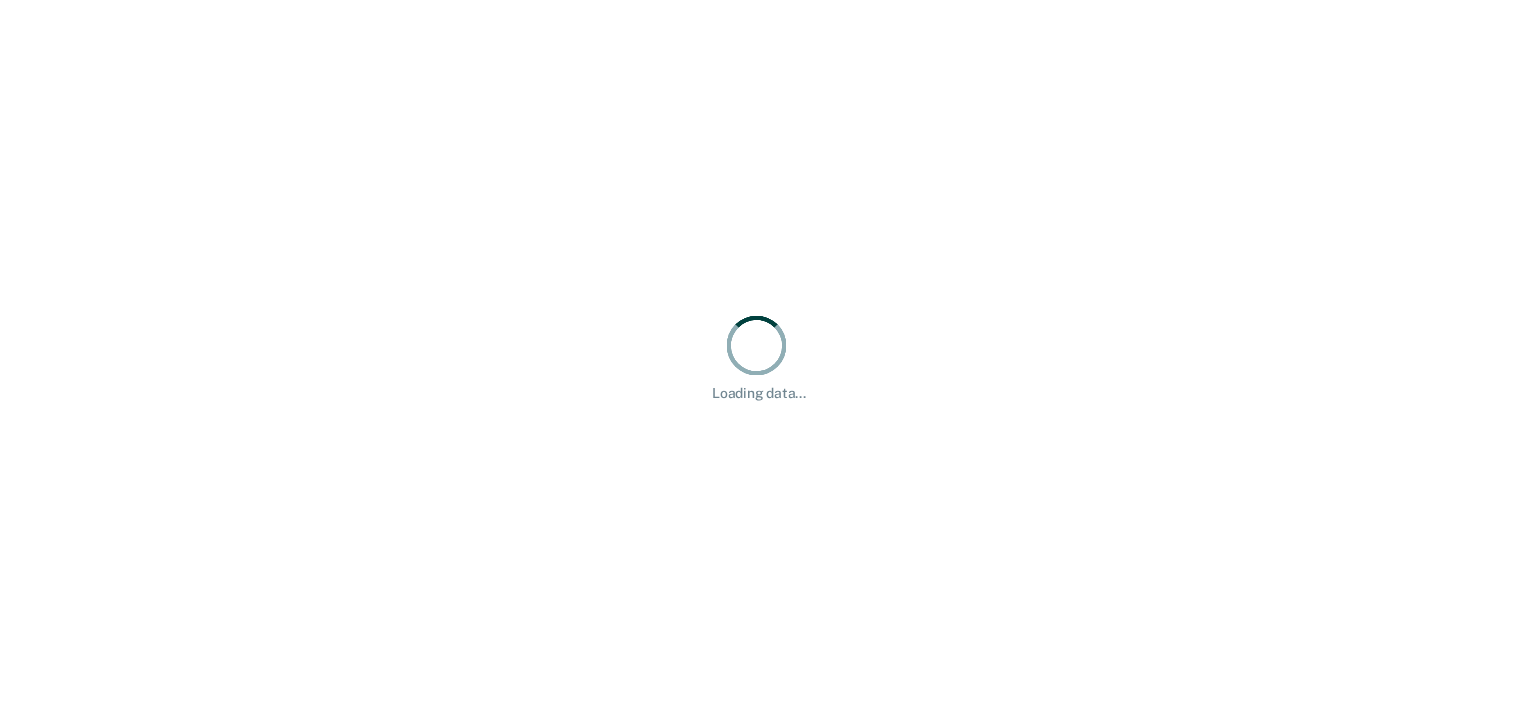 scroll, scrollTop: 0, scrollLeft: 0, axis: both 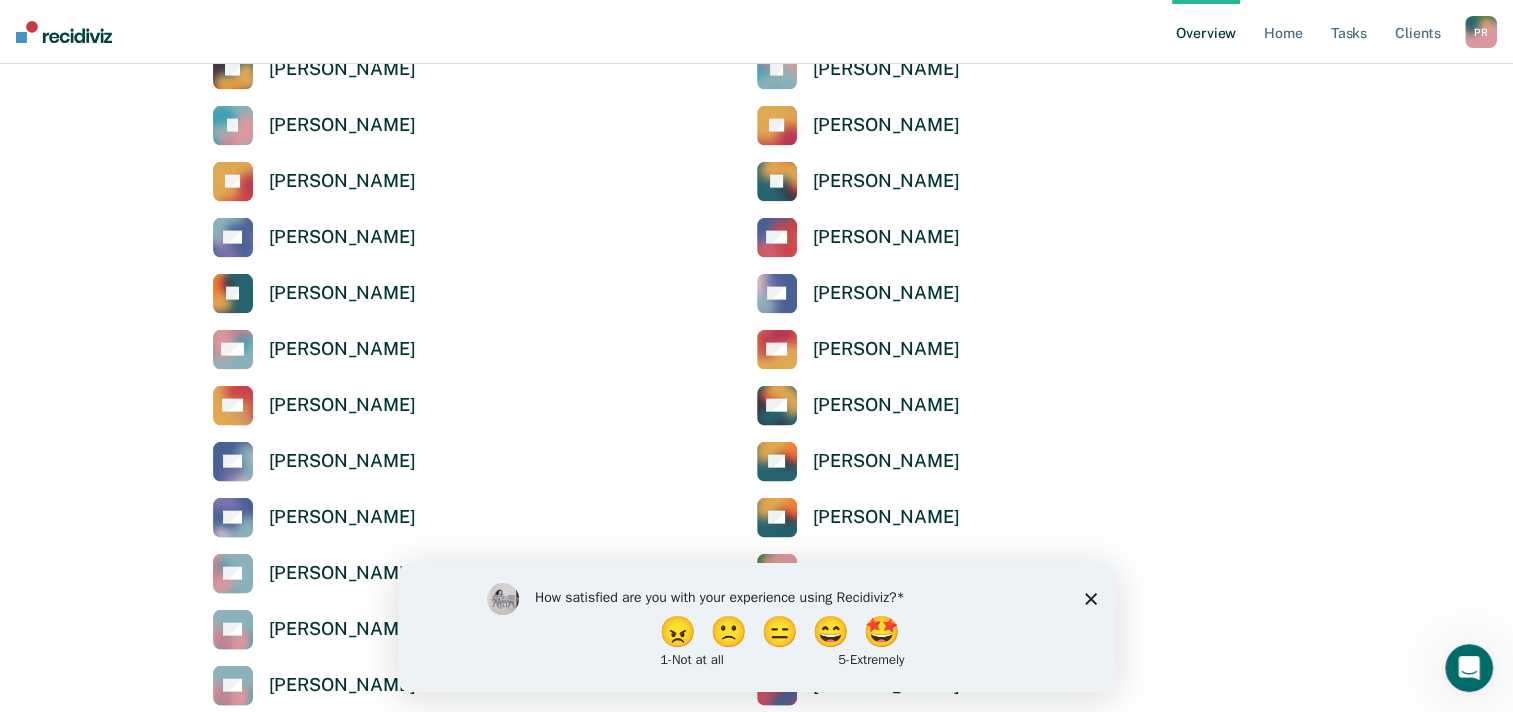 click on "How satisfied are you with your experience using Recidiviz? 😠 🙁 😑 😄 🤩 1  -  Not at all 5  -  Extremely" at bounding box center [756, 626] 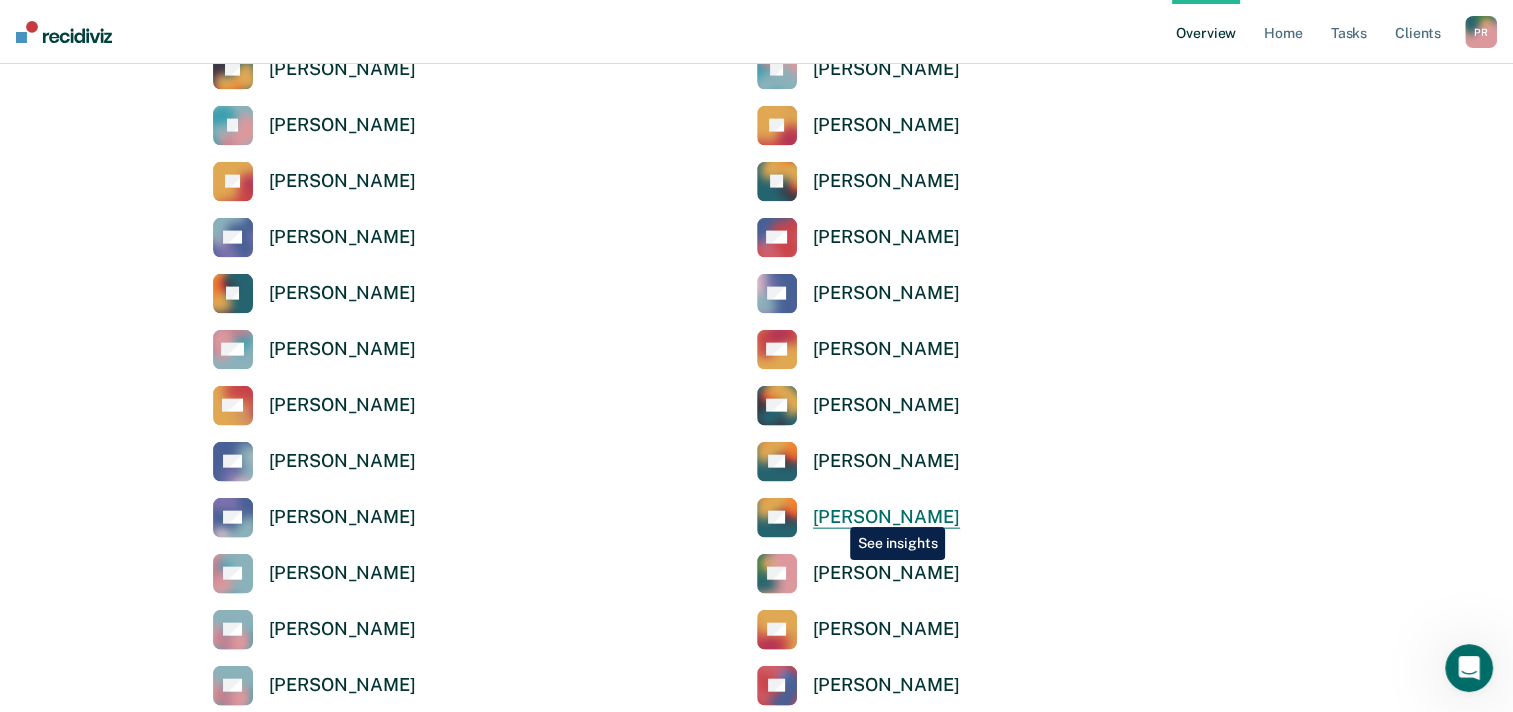 click on "[PERSON_NAME]" at bounding box center (886, 517) 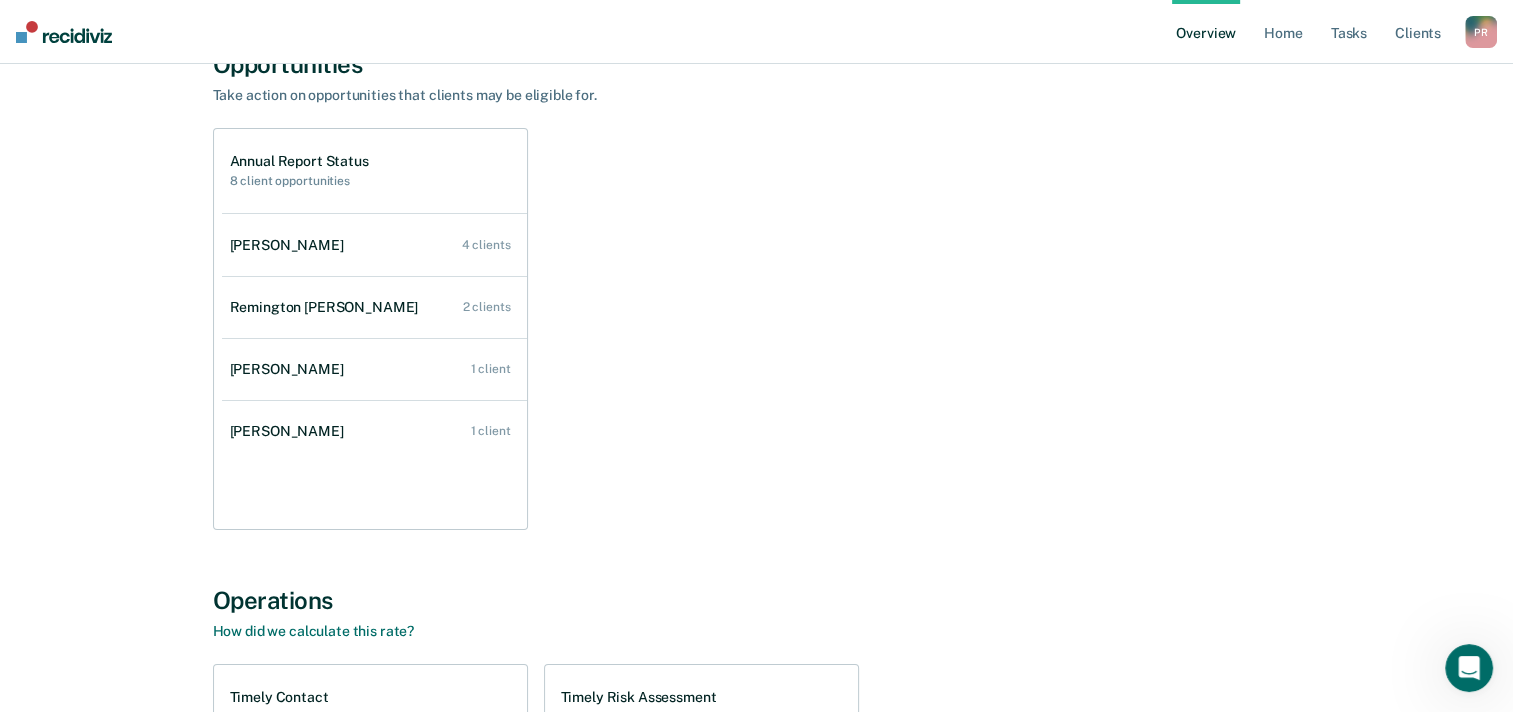scroll, scrollTop: 100, scrollLeft: 0, axis: vertical 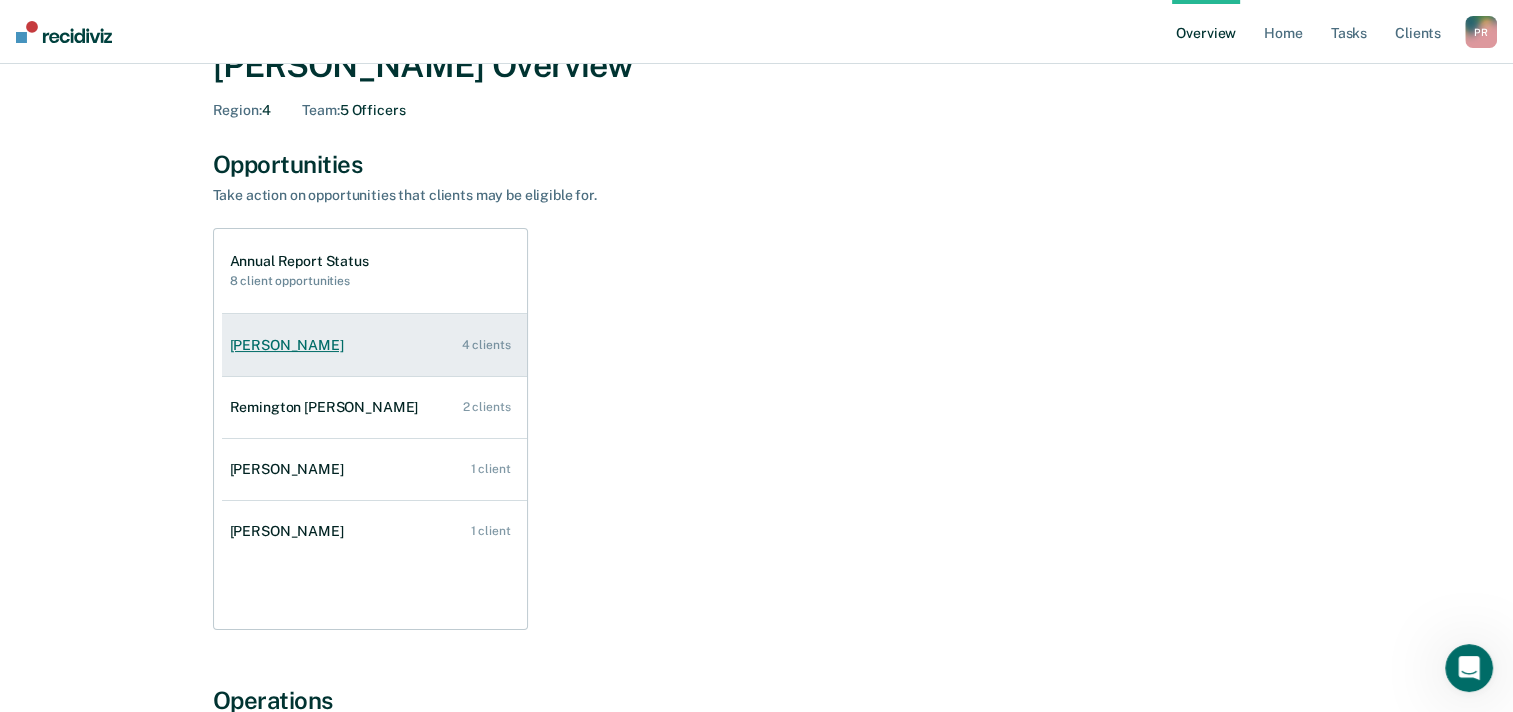 click on "[PERSON_NAME]   4 clients" at bounding box center (374, 345) 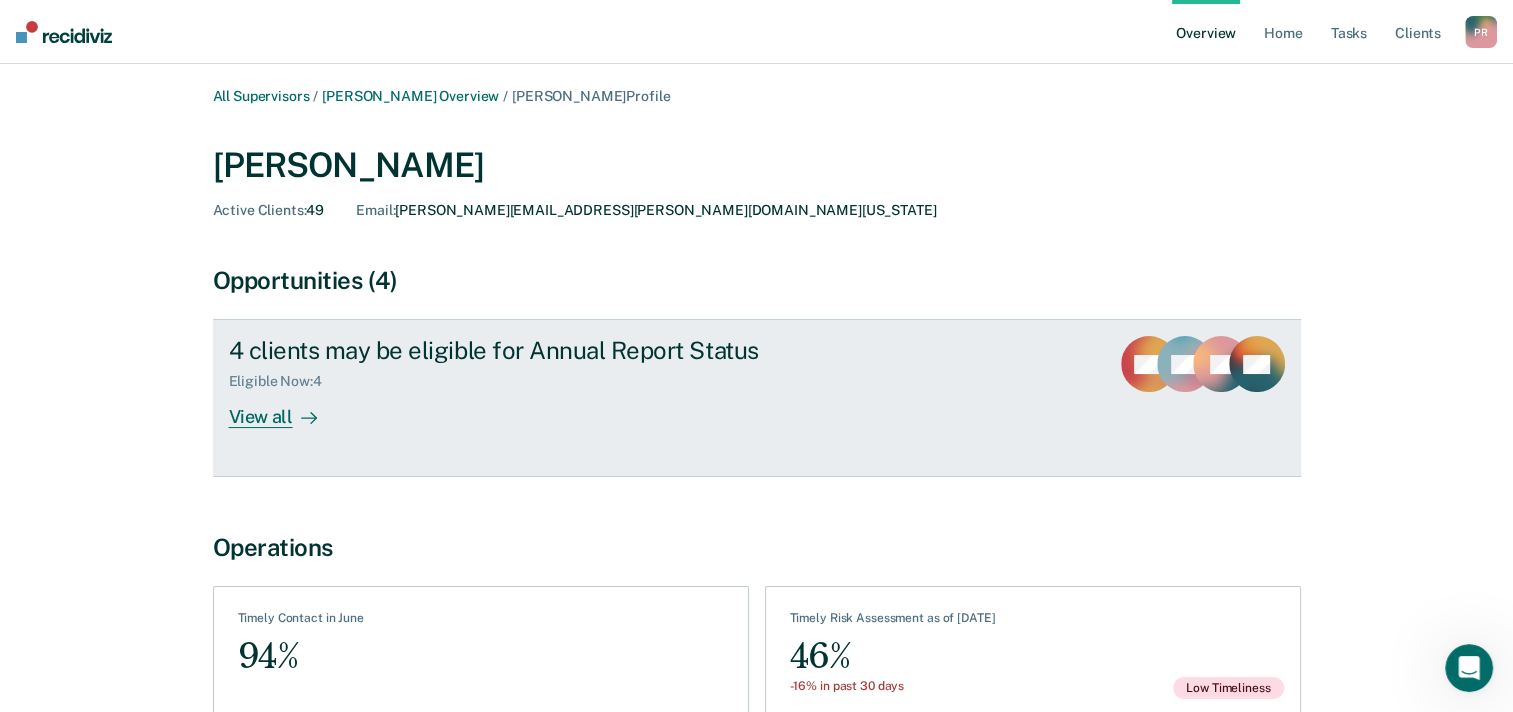 scroll, scrollTop: 0, scrollLeft: 0, axis: both 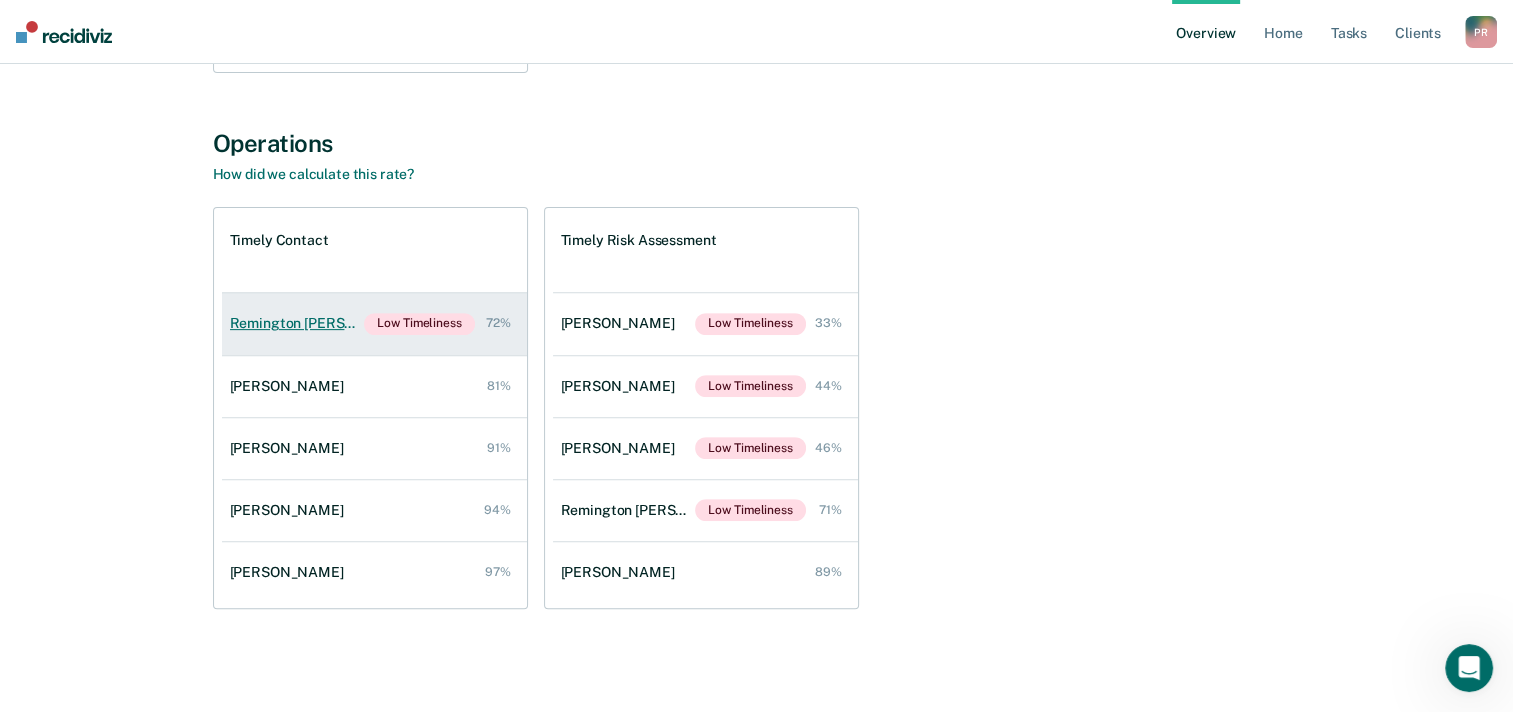 click on "Remington [PERSON_NAME]" at bounding box center (297, 323) 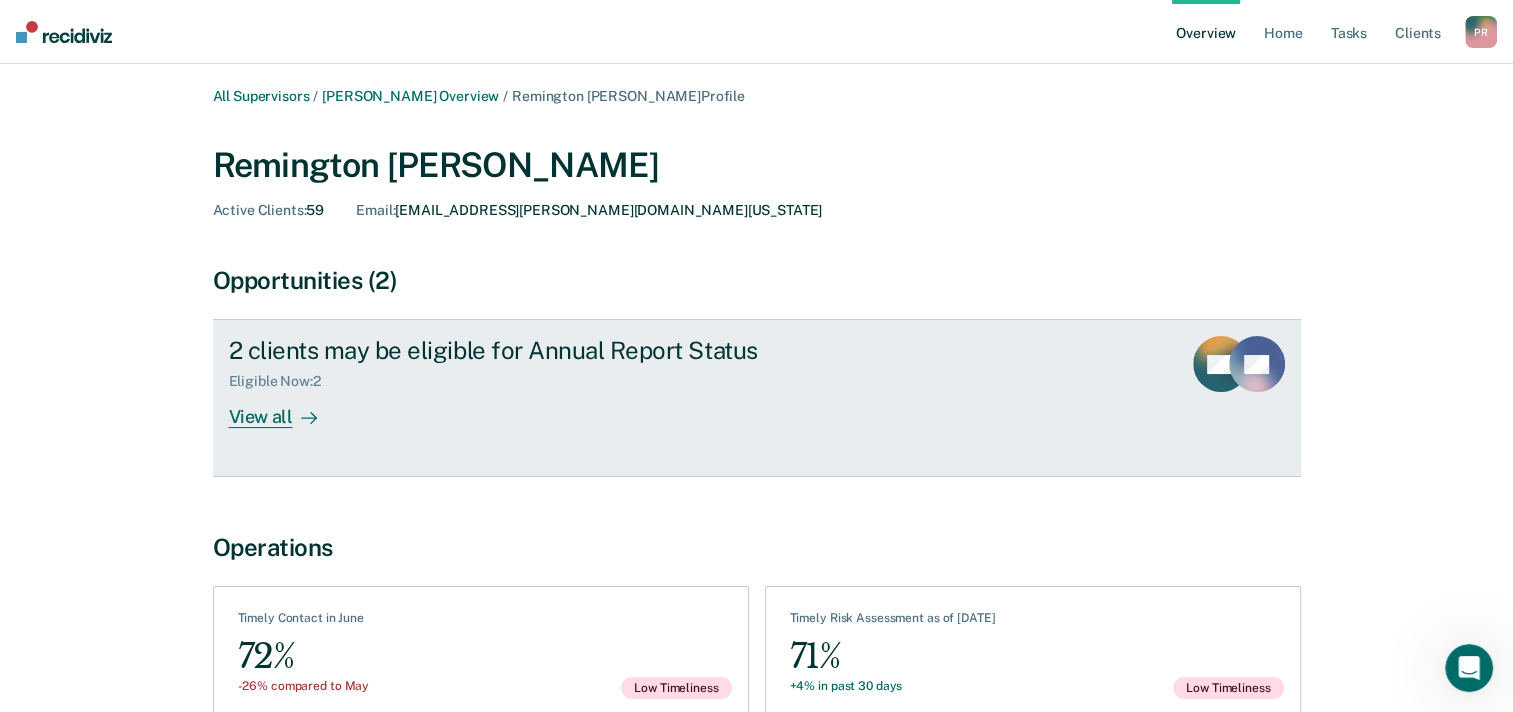 scroll, scrollTop: 108, scrollLeft: 0, axis: vertical 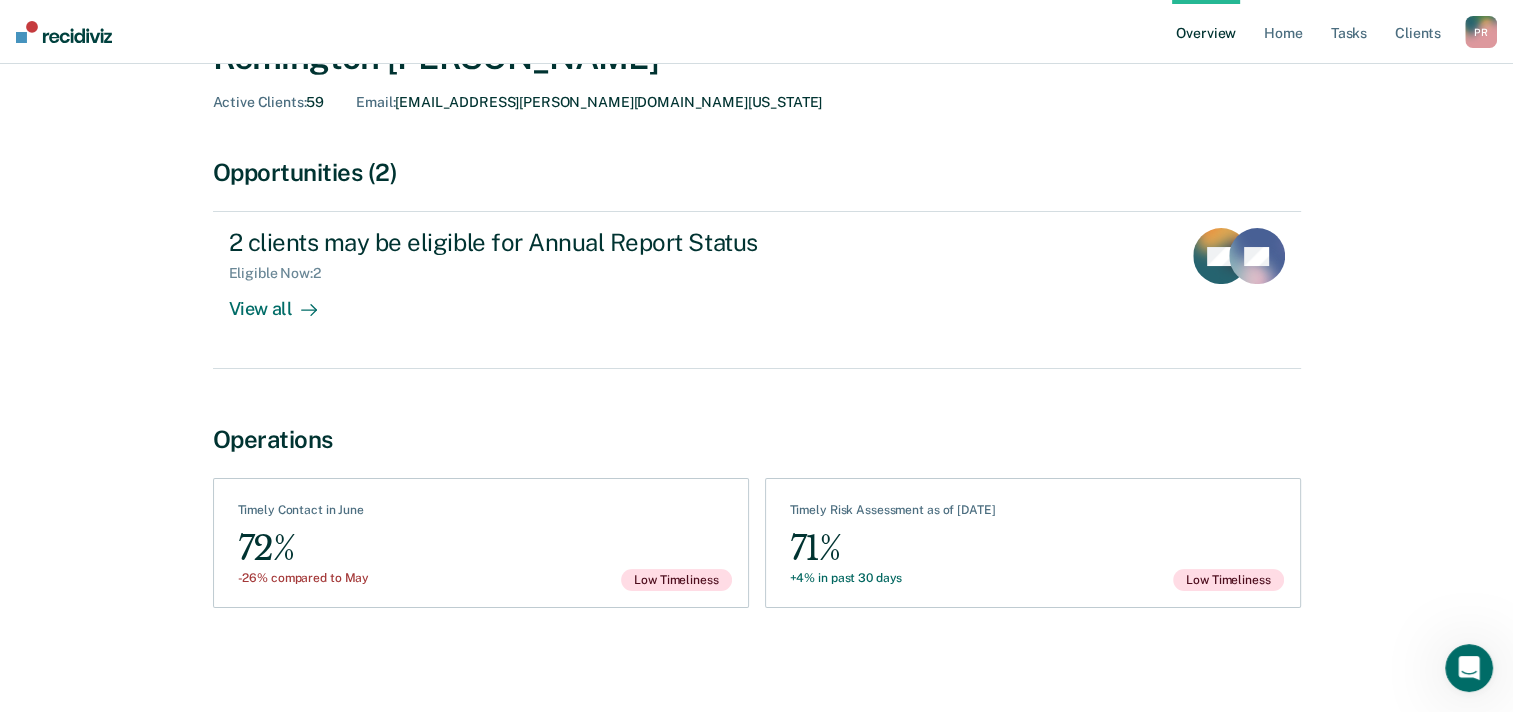 click on "All Supervisors / [PERSON_NAME] Overview / Remington [PERSON_NAME]  Profile Remington [PERSON_NAME] Active Clients :  59 Email :  [EMAIL_ADDRESS][PERSON_NAME][DOMAIN_NAME][US_STATE] Opportunities (2) 2 clients may be eligible for Annual Report Status Eligible Now :  2 View all   BH KT Operations See Clients Timely Contact in June 72% -26% compared to May Low Timeliness See Assessments Timely Risk Assessment as of [DATE] 71% +4% in past 30 days Low Timeliness" at bounding box center [756, 314] 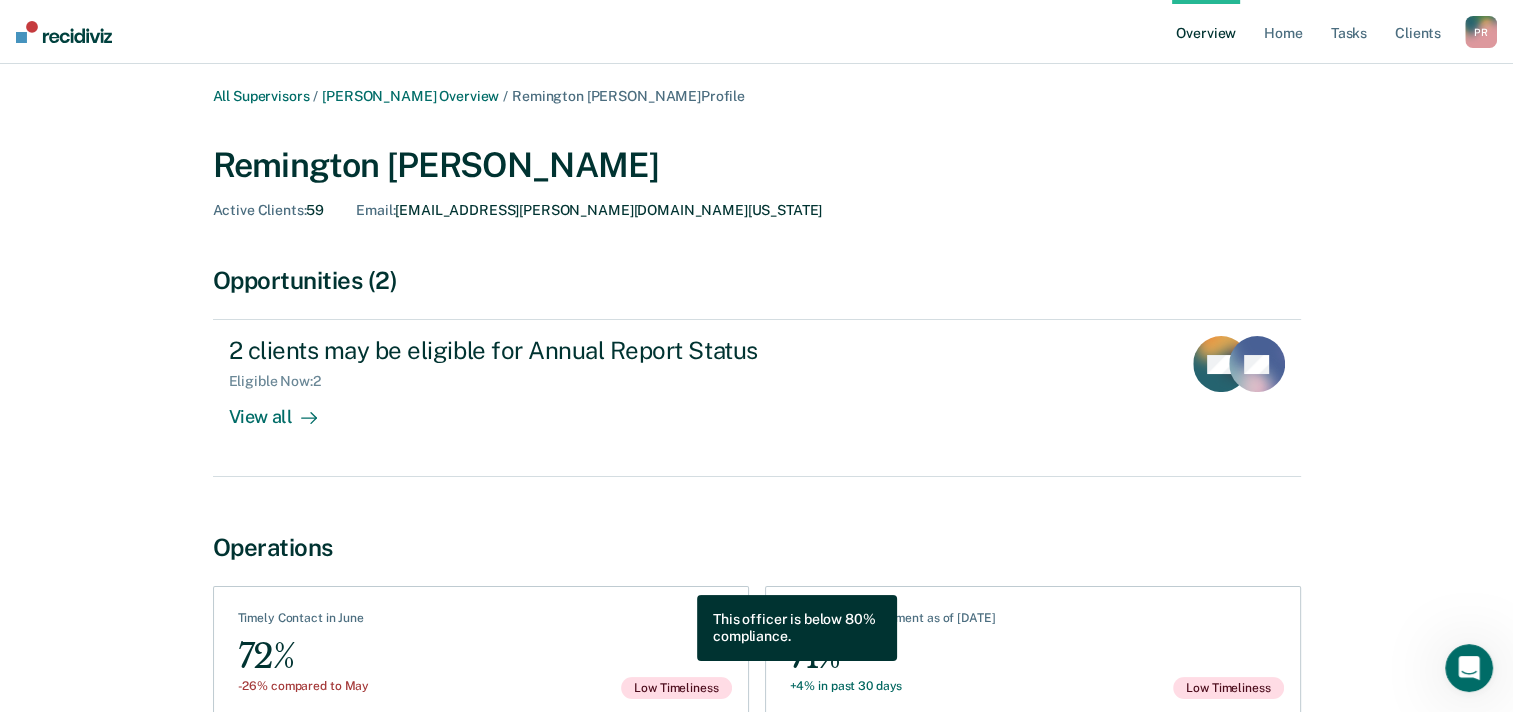 scroll, scrollTop: 0, scrollLeft: 0, axis: both 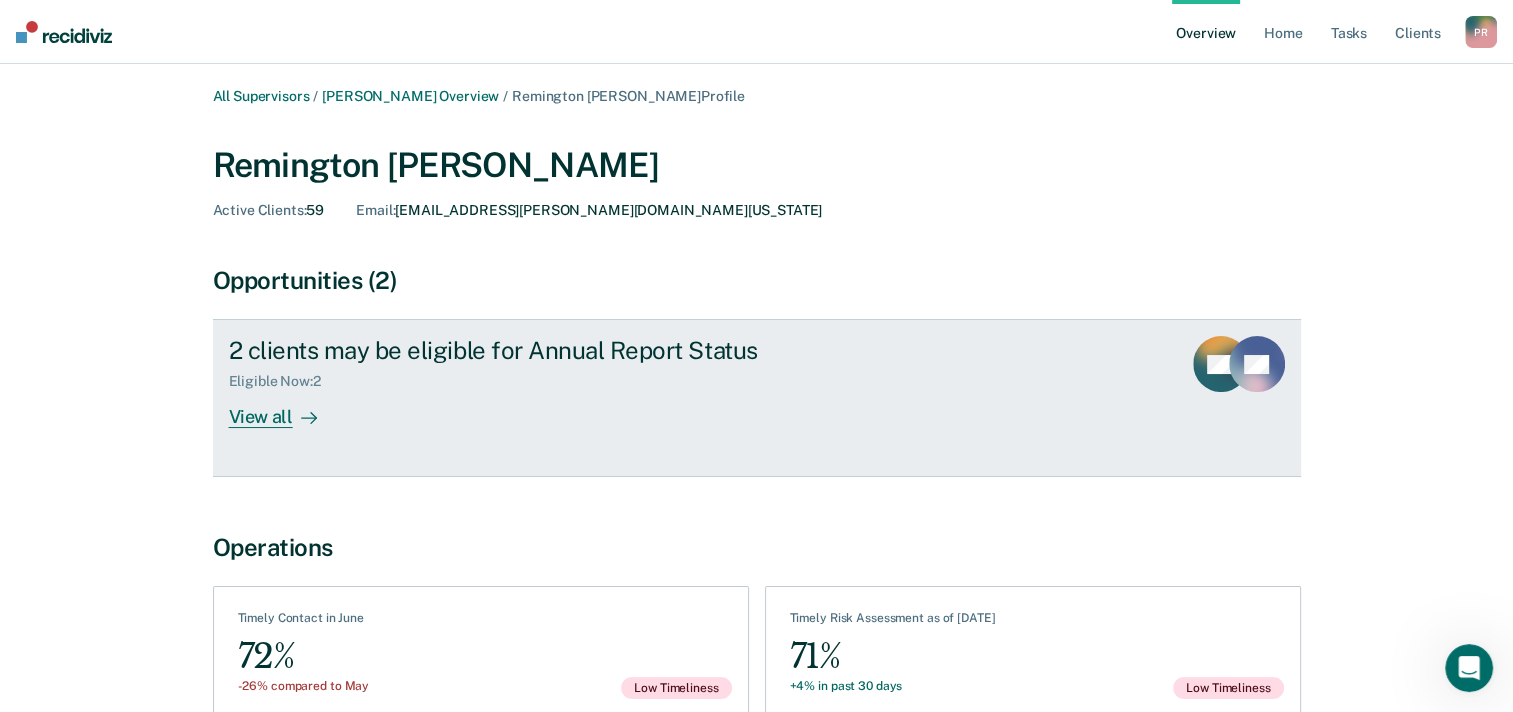 drag, startPoint x: 726, startPoint y: 466, endPoint x: 731, endPoint y: 432, distance: 34.36568 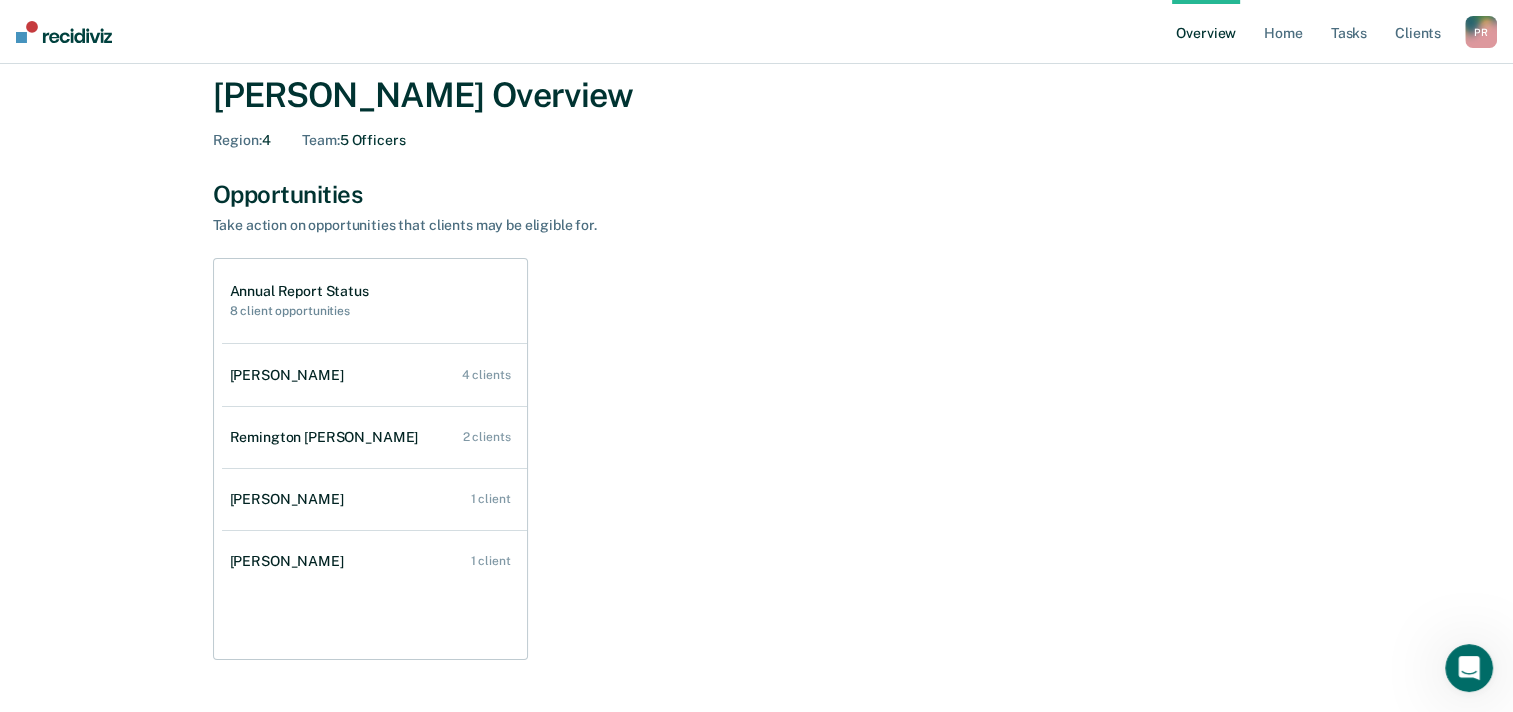 scroll, scrollTop: 100, scrollLeft: 0, axis: vertical 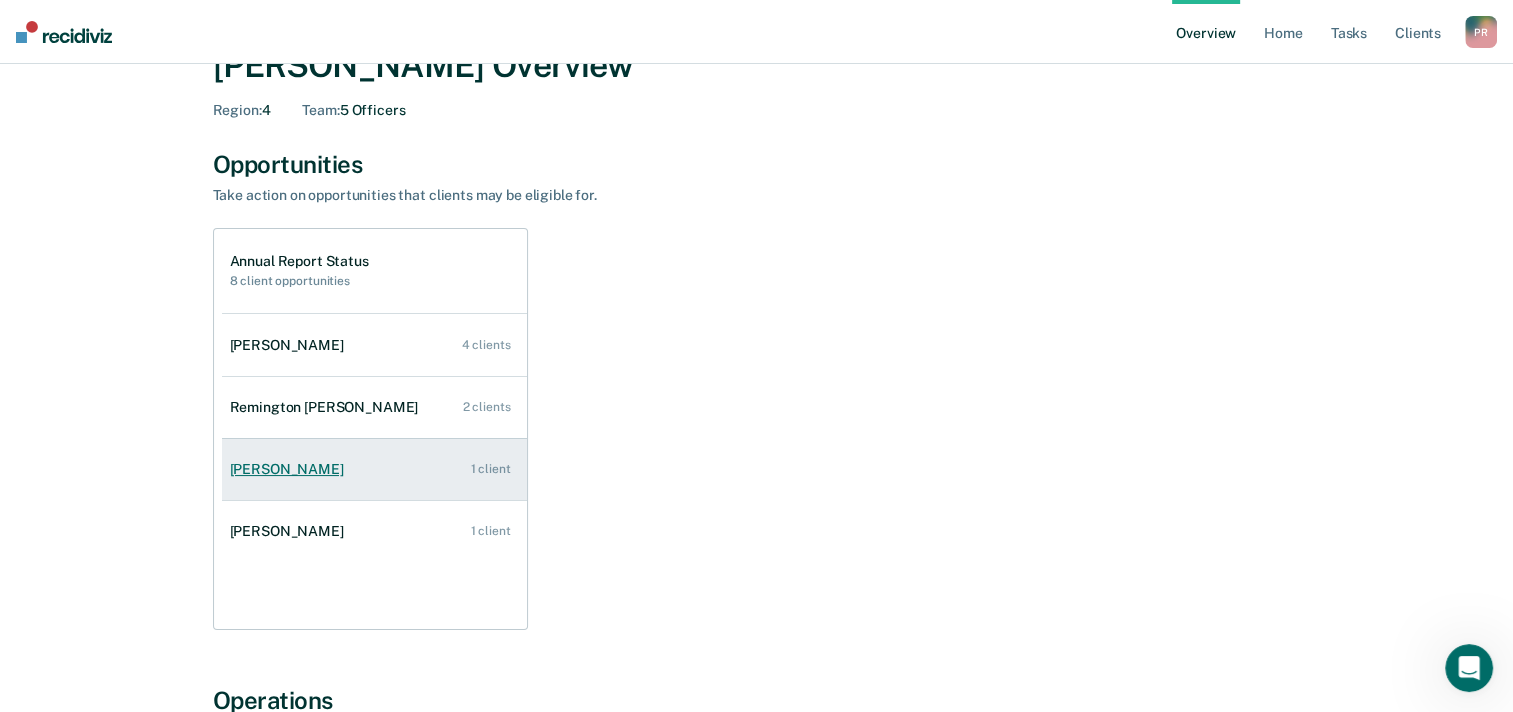 click on "[PERSON_NAME]" at bounding box center [291, 469] 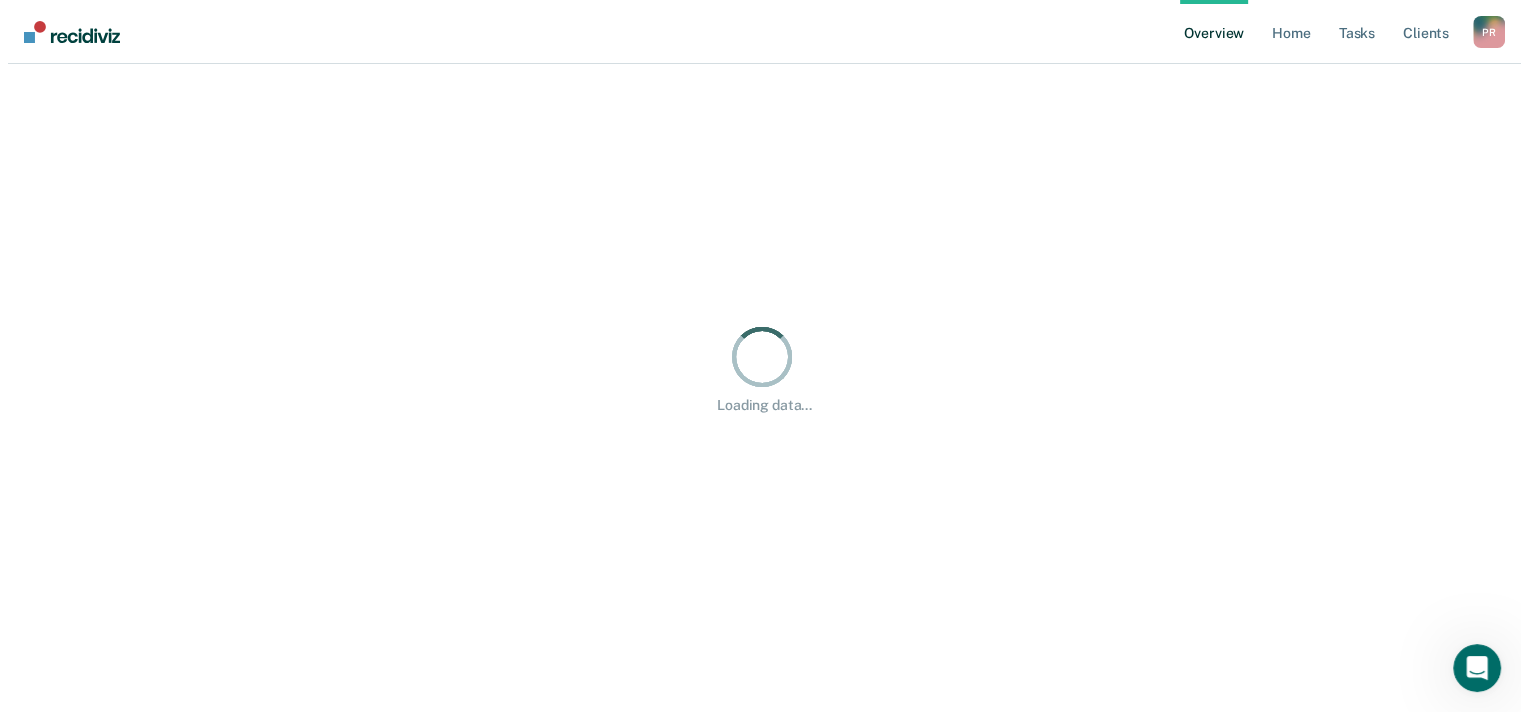 scroll, scrollTop: 0, scrollLeft: 0, axis: both 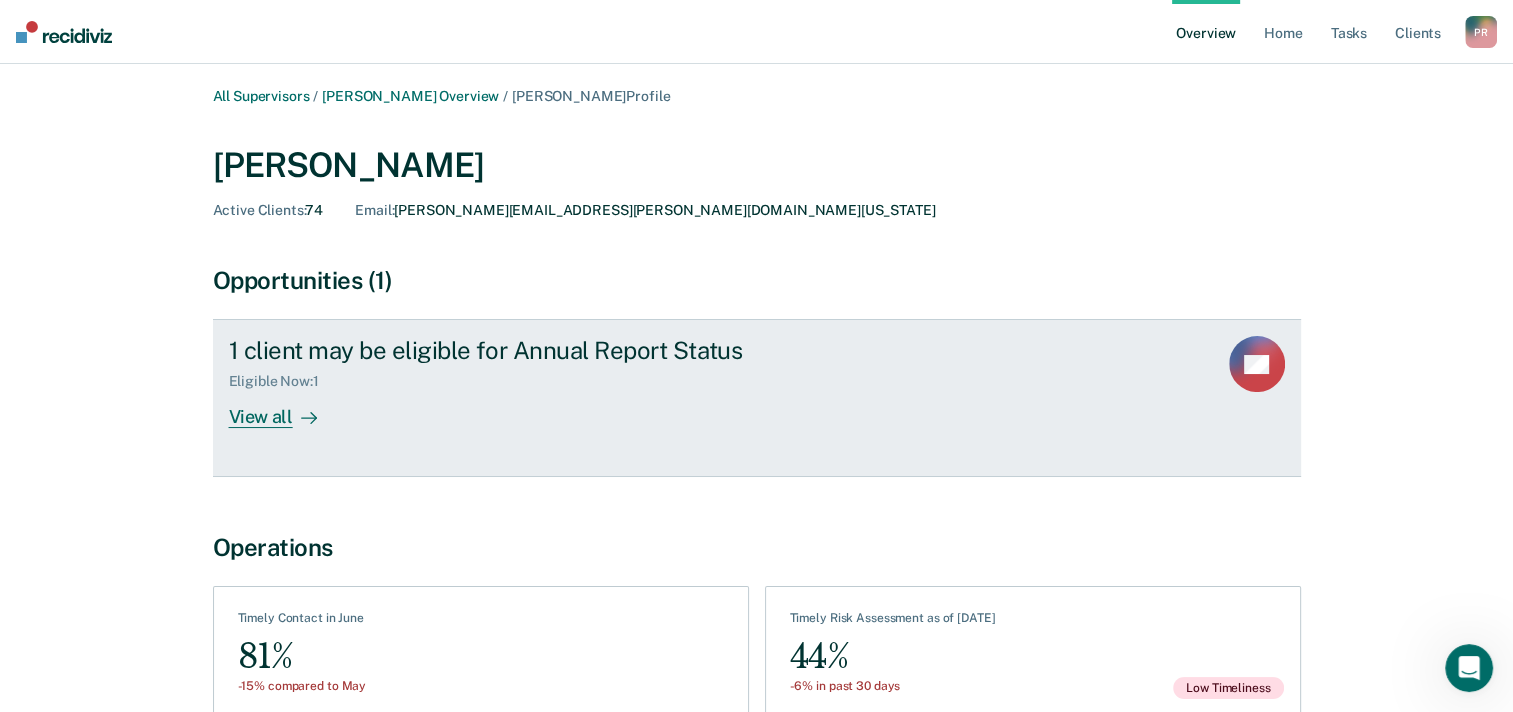 click on "View all" at bounding box center [285, 409] 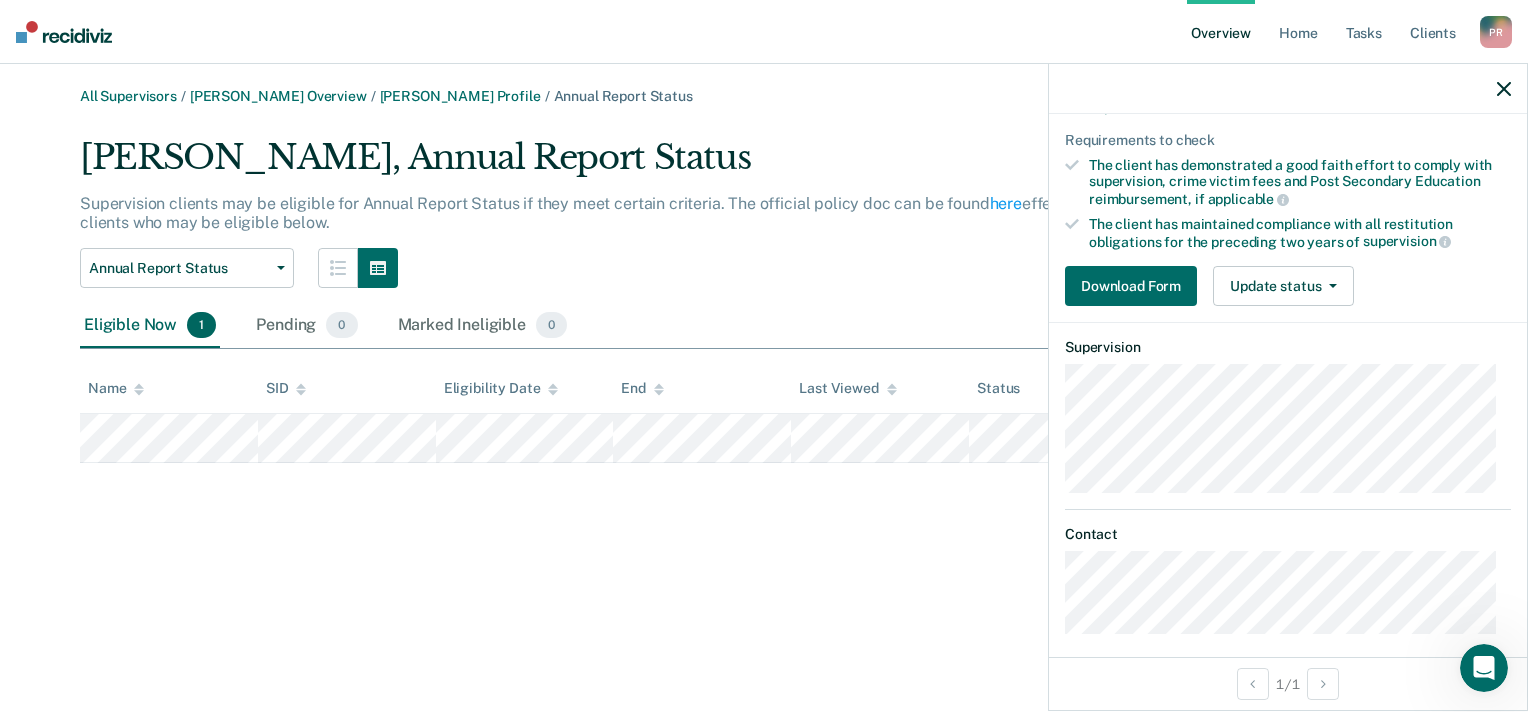 scroll, scrollTop: 248, scrollLeft: 0, axis: vertical 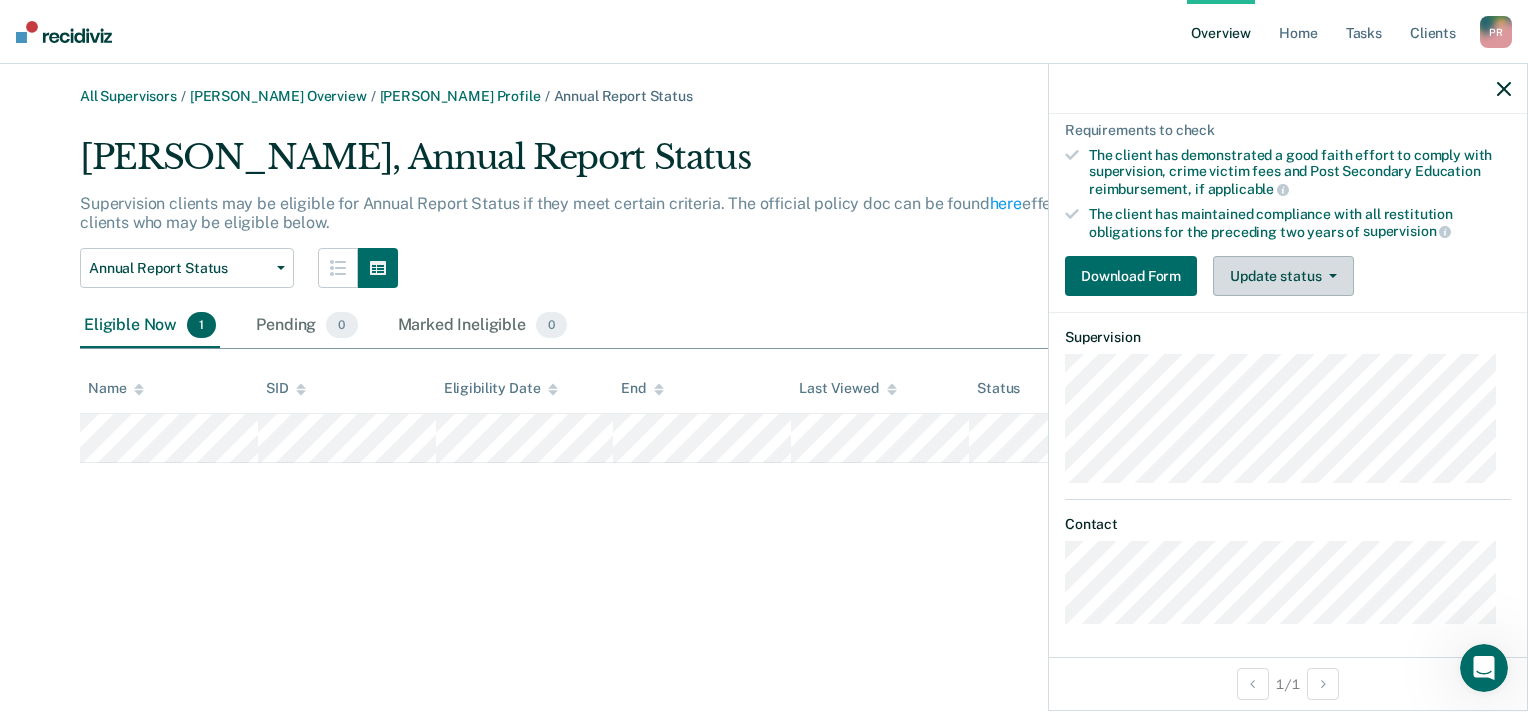 click on "Update status" at bounding box center [1283, 276] 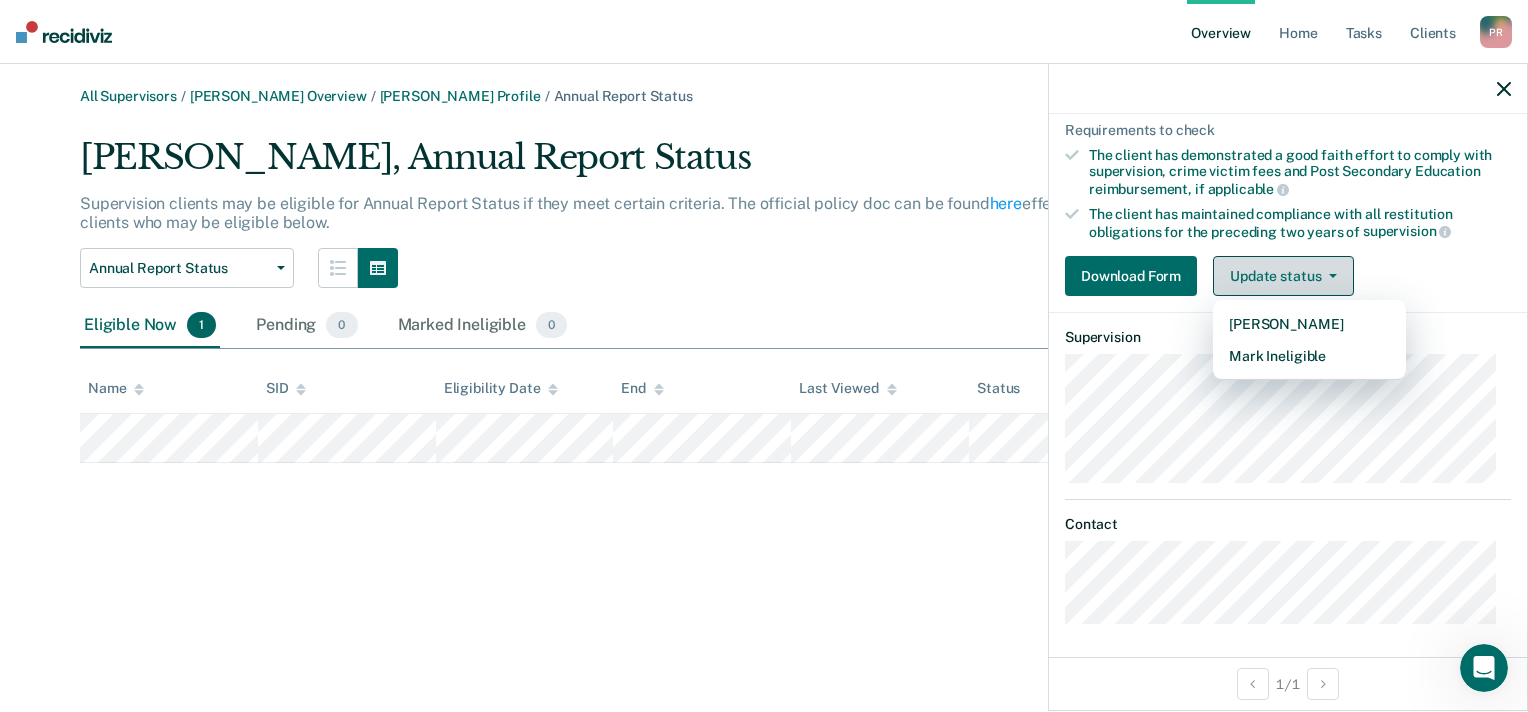 click on "Update status" at bounding box center [1283, 276] 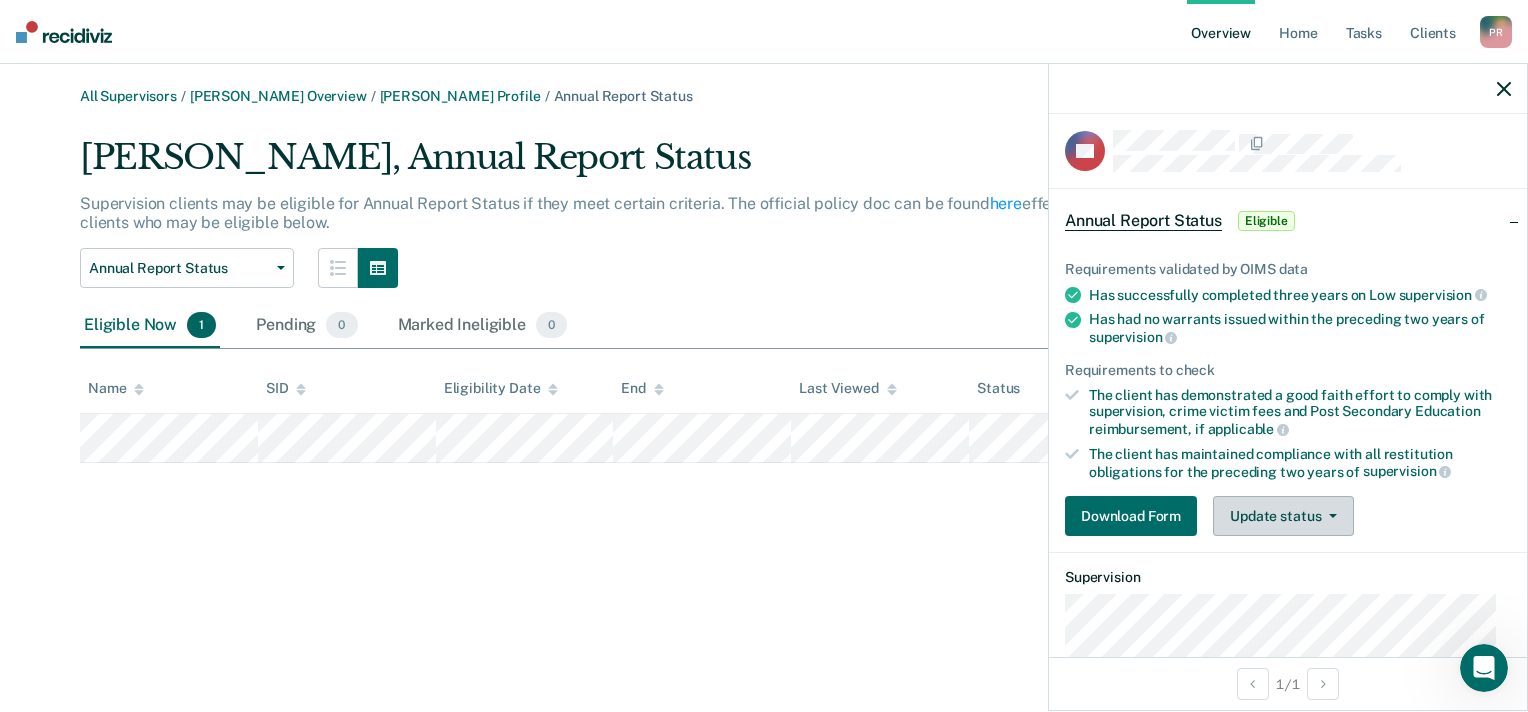 scroll, scrollTop: 0, scrollLeft: 0, axis: both 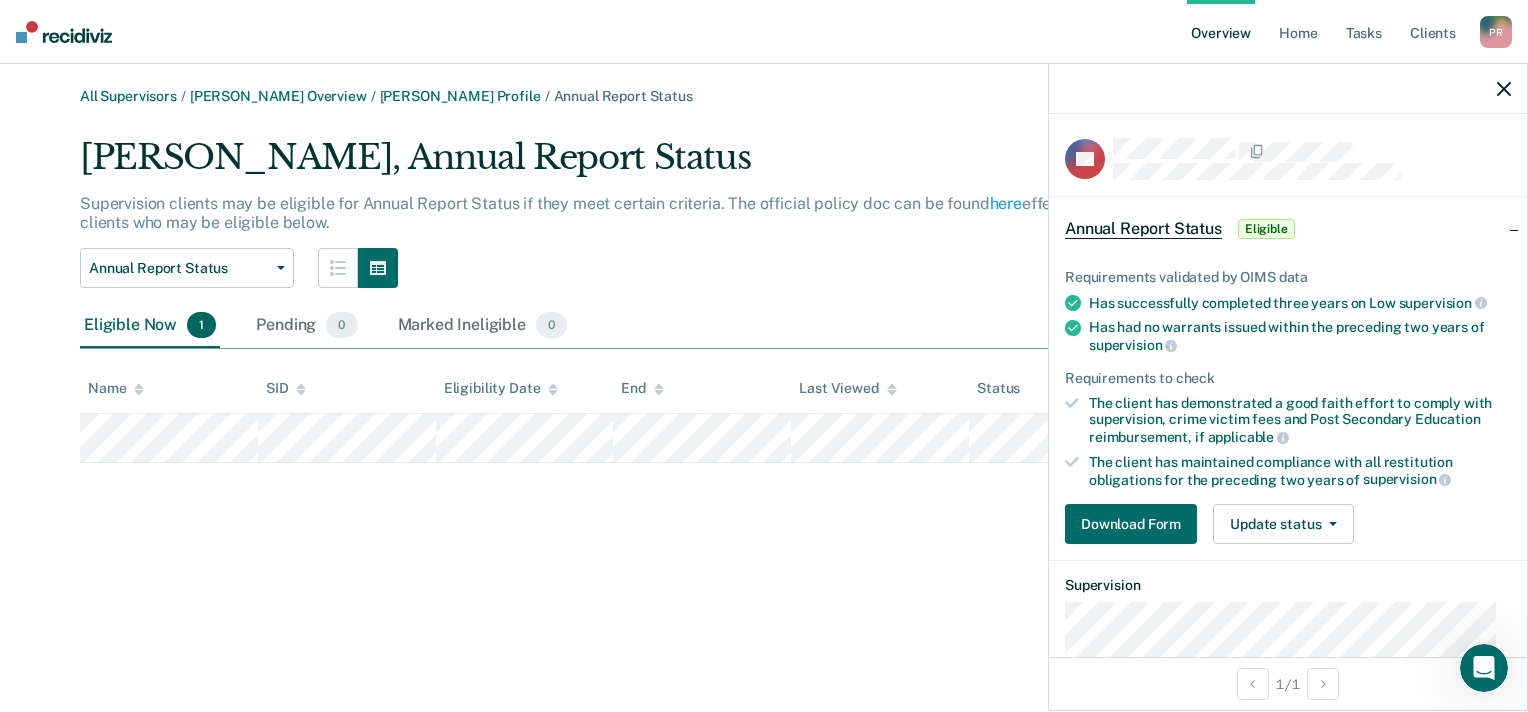 click on "Annual Report Status Annual Report Status" at bounding box center (653, 268) 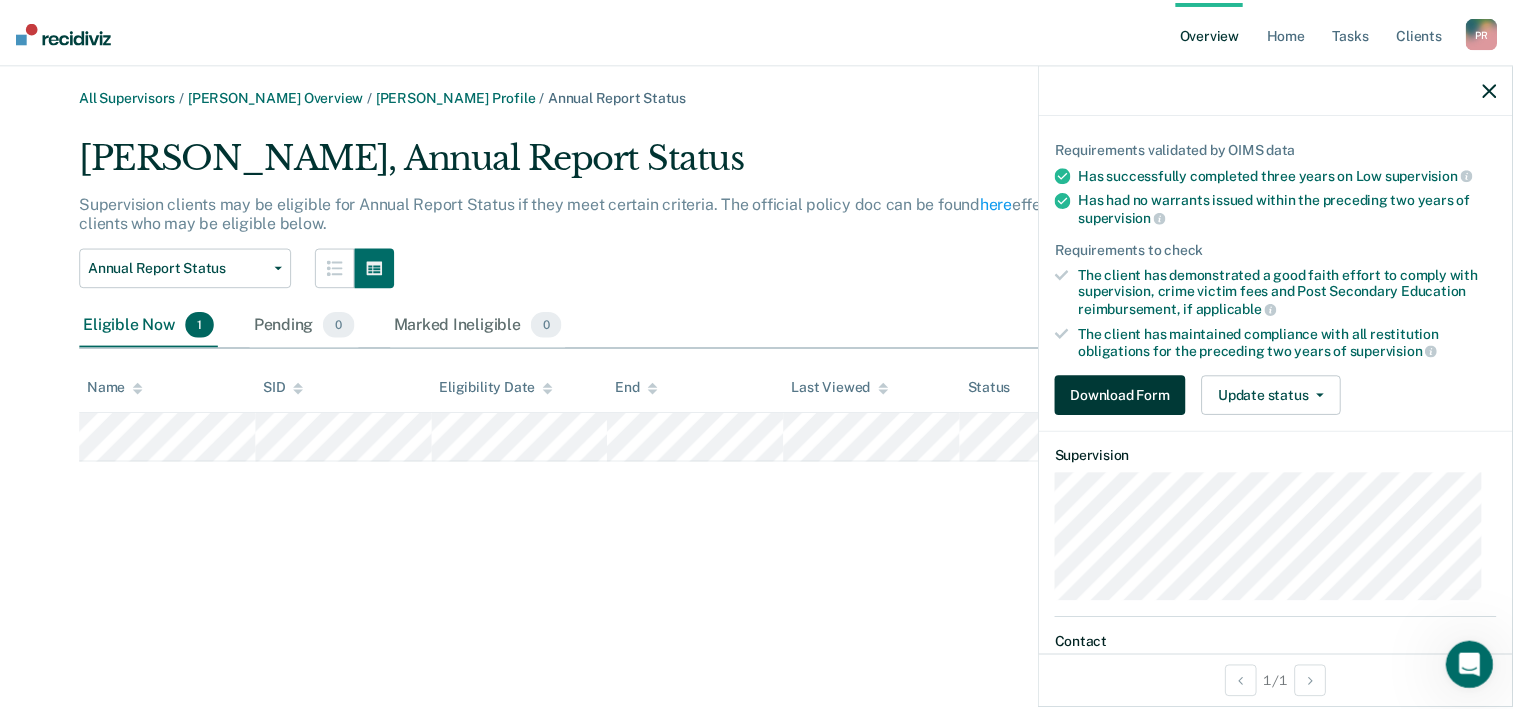 scroll, scrollTop: 0, scrollLeft: 0, axis: both 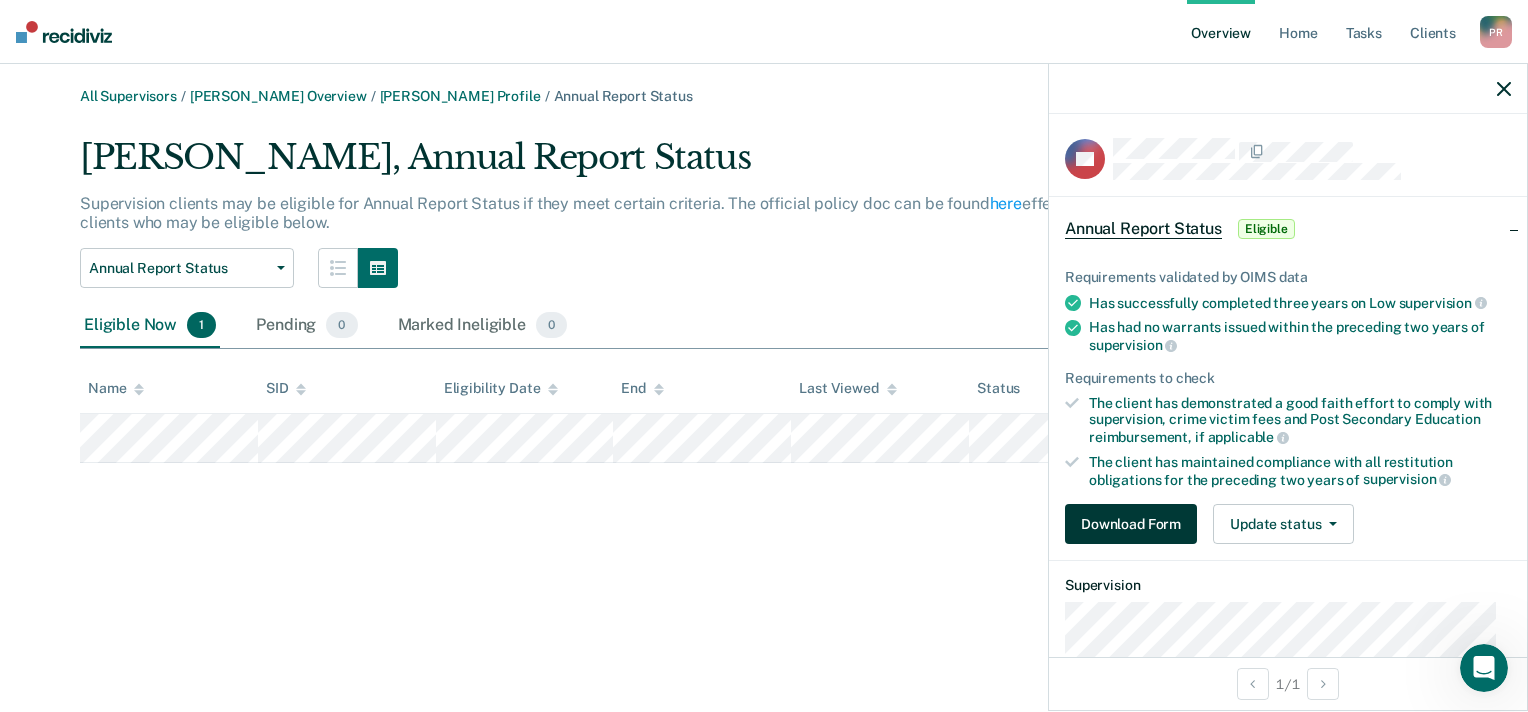 click on "Download Form" at bounding box center (1131, 524) 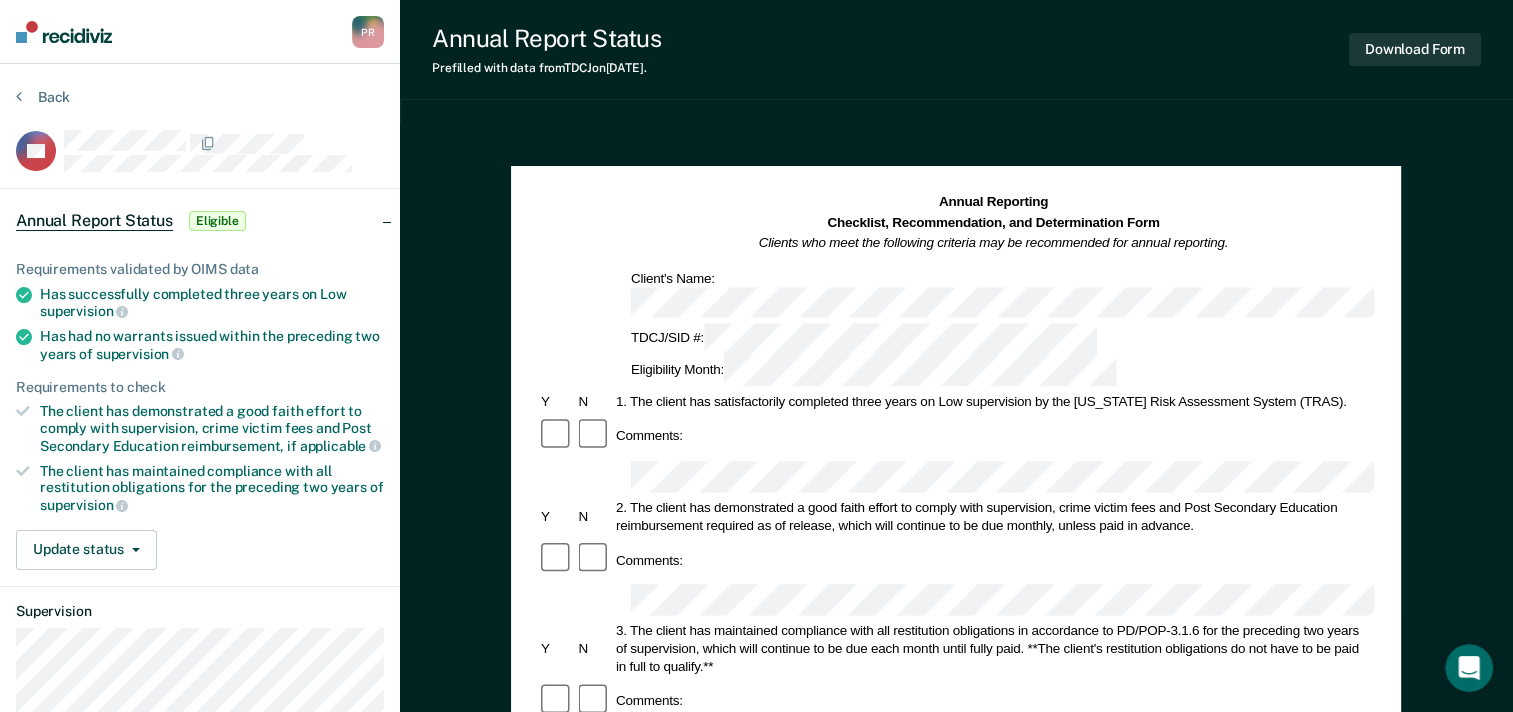 scroll, scrollTop: 0, scrollLeft: 0, axis: both 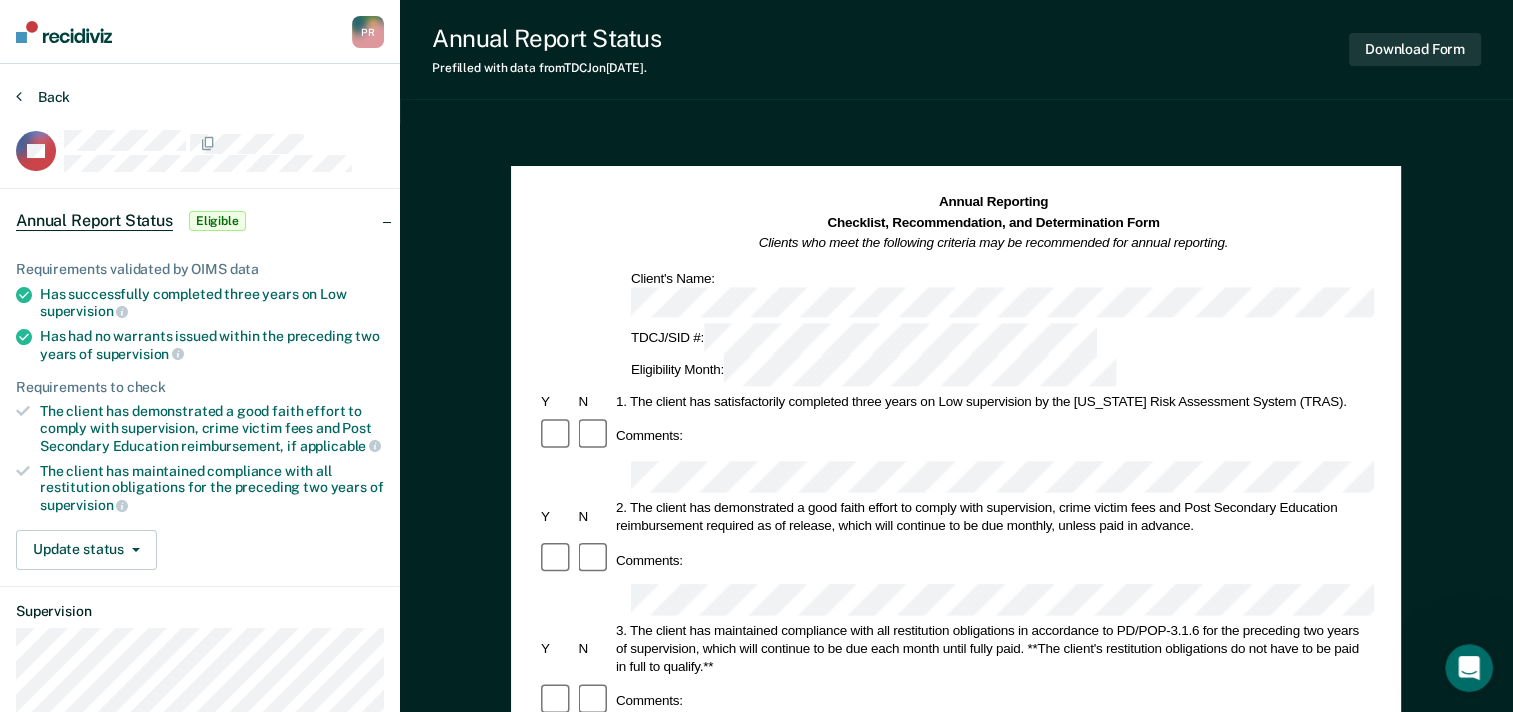 click at bounding box center [19, 96] 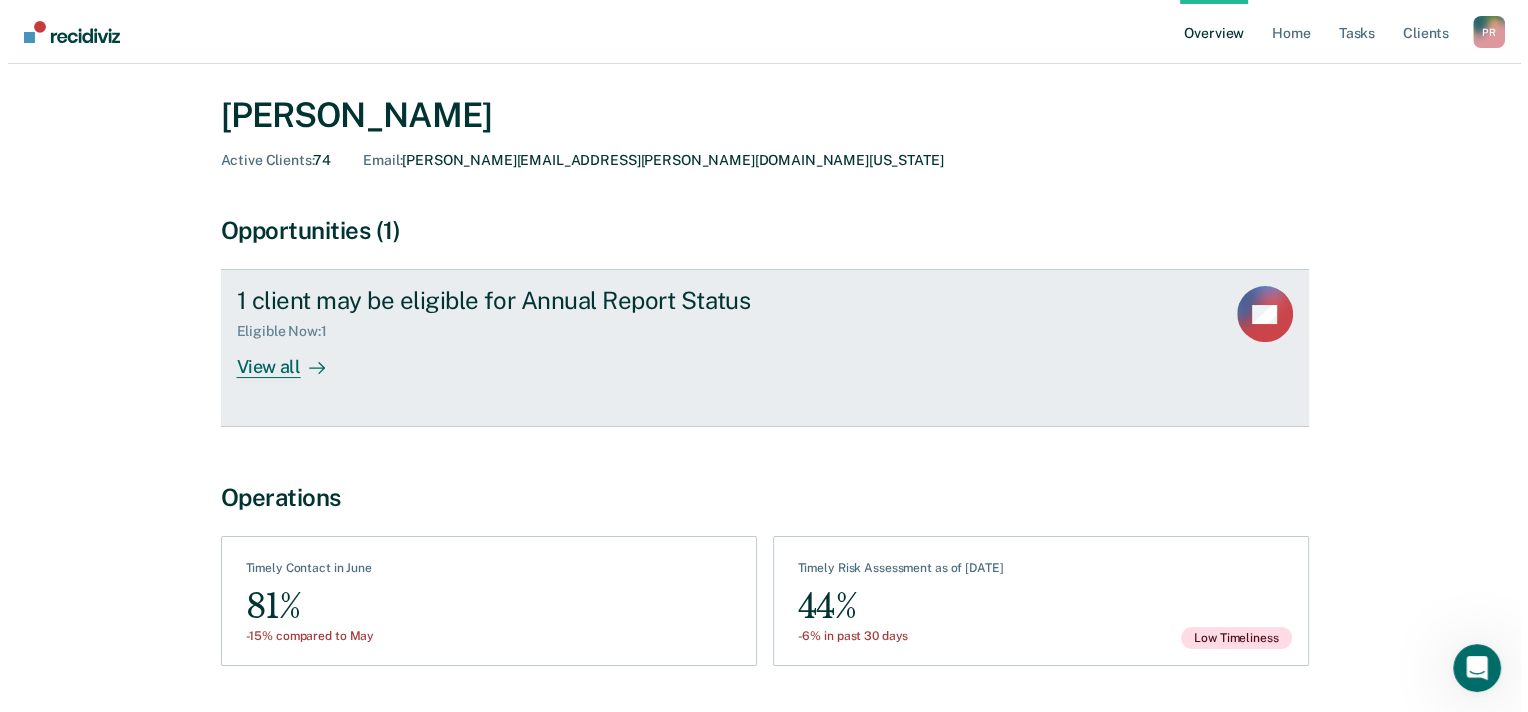 scroll, scrollTop: 0, scrollLeft: 0, axis: both 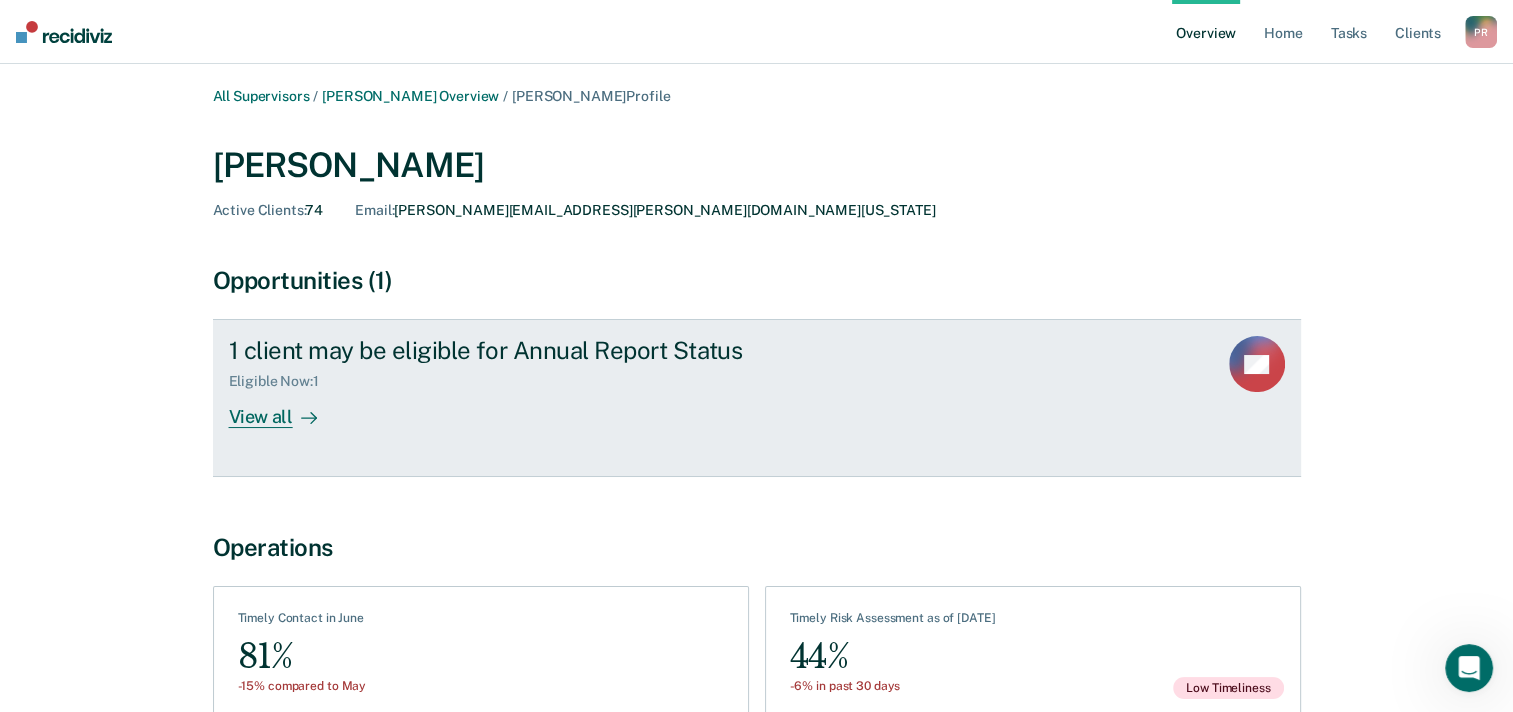 click on "View all" at bounding box center [285, 409] 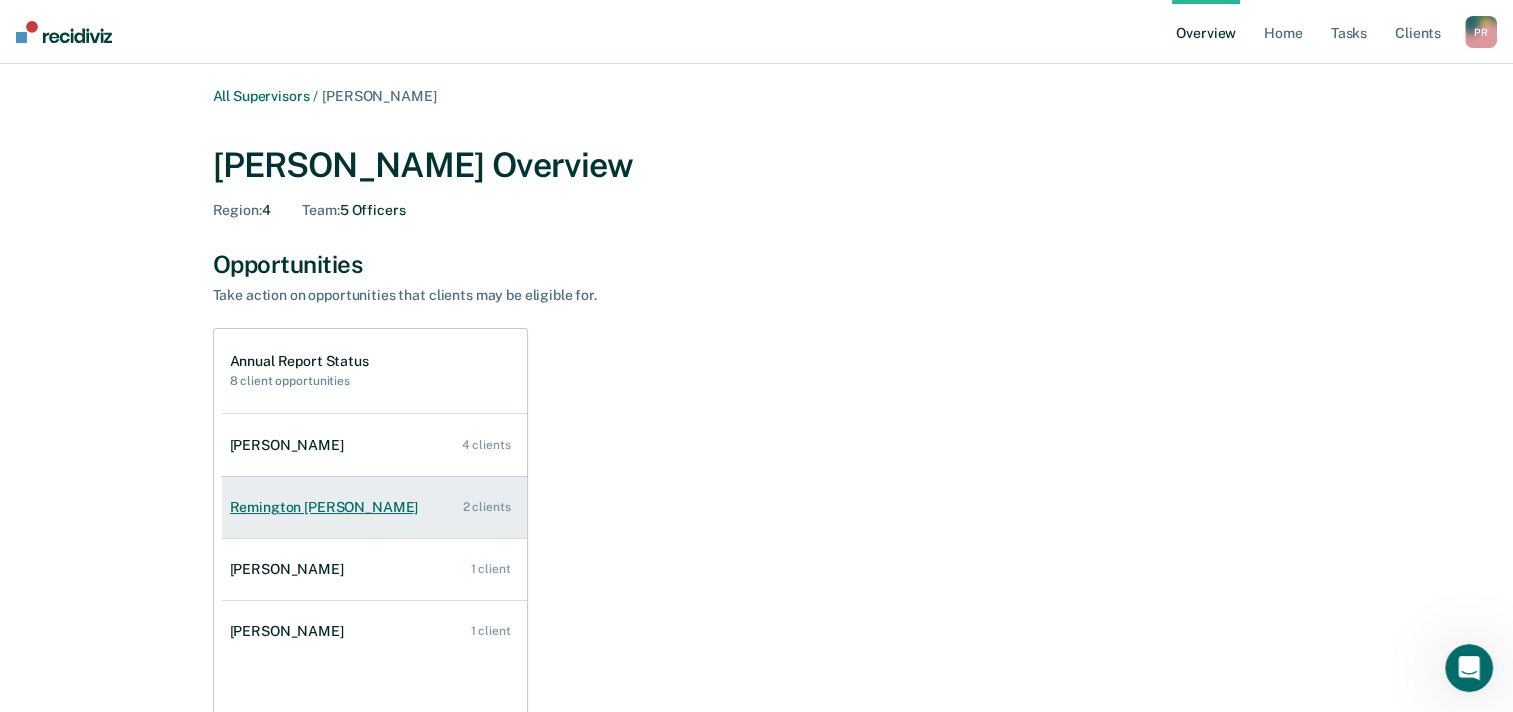 click on "Remington [PERSON_NAME]" at bounding box center (328, 507) 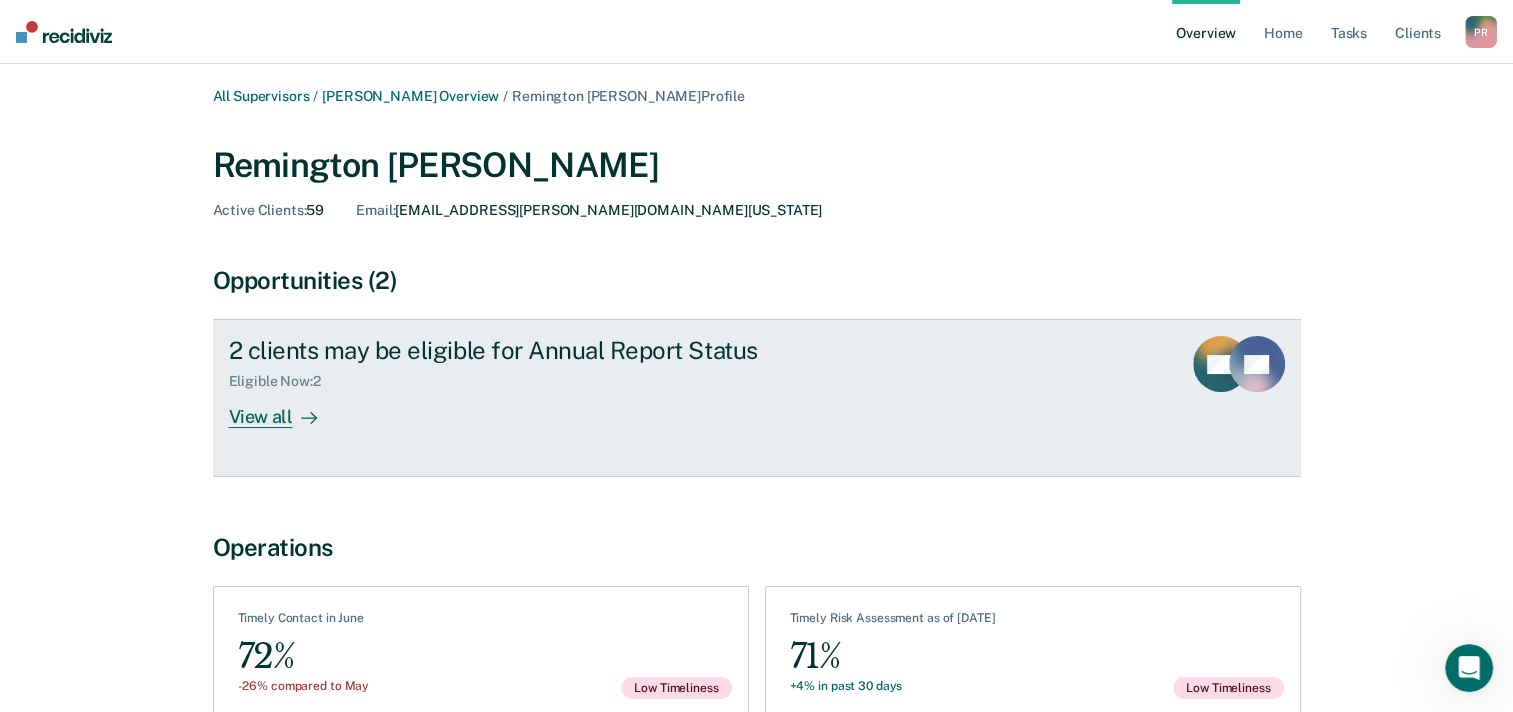 click on "View all" at bounding box center [285, 409] 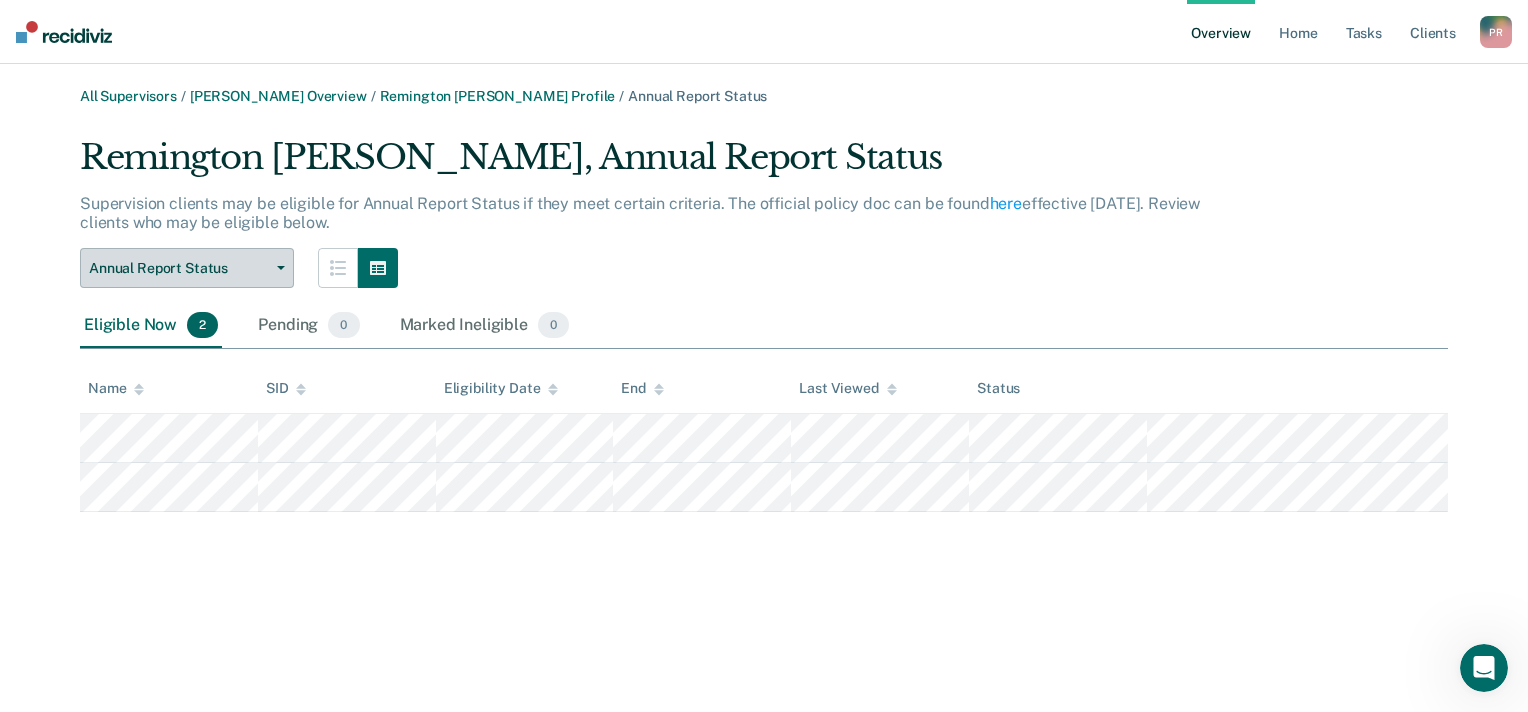 click on "Annual Report Status" at bounding box center [187, 268] 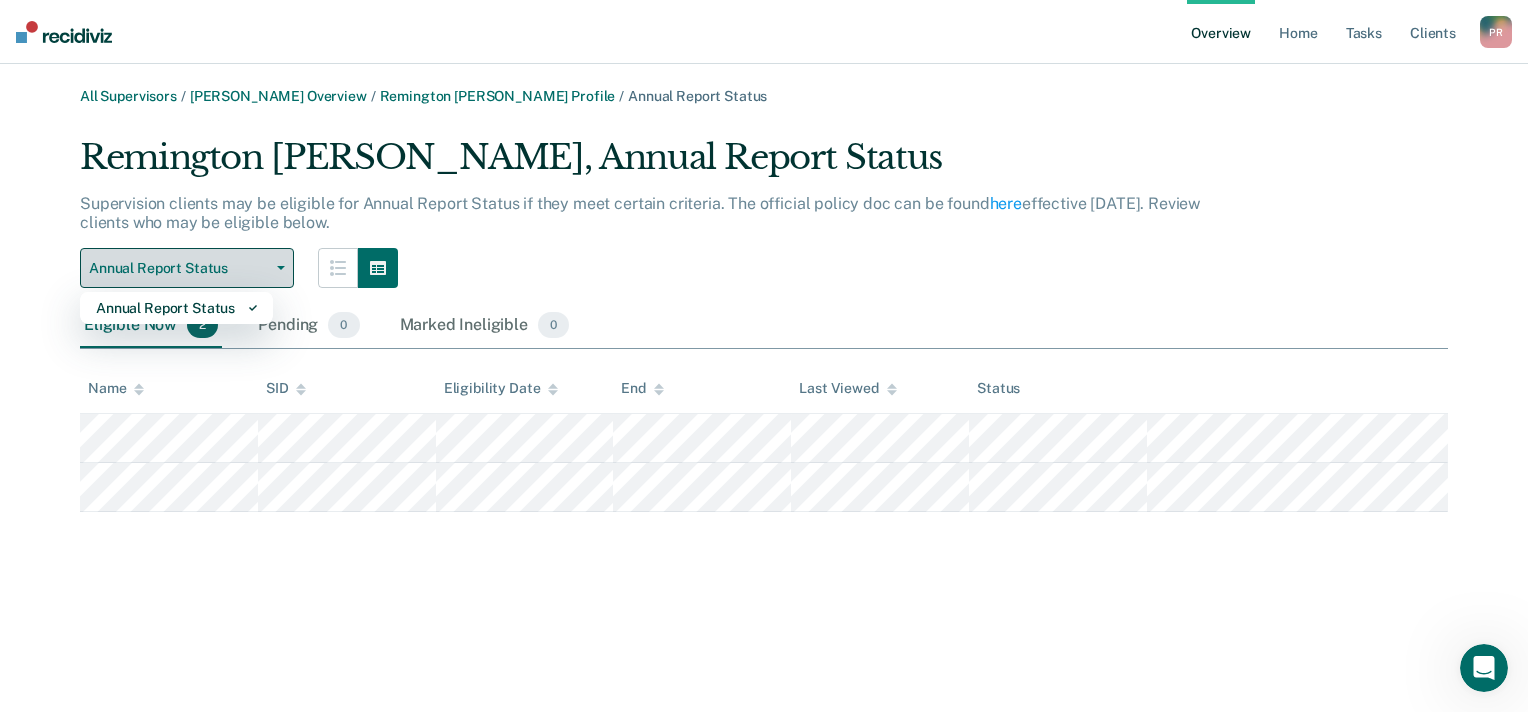 click on "Annual Report Status" at bounding box center [187, 268] 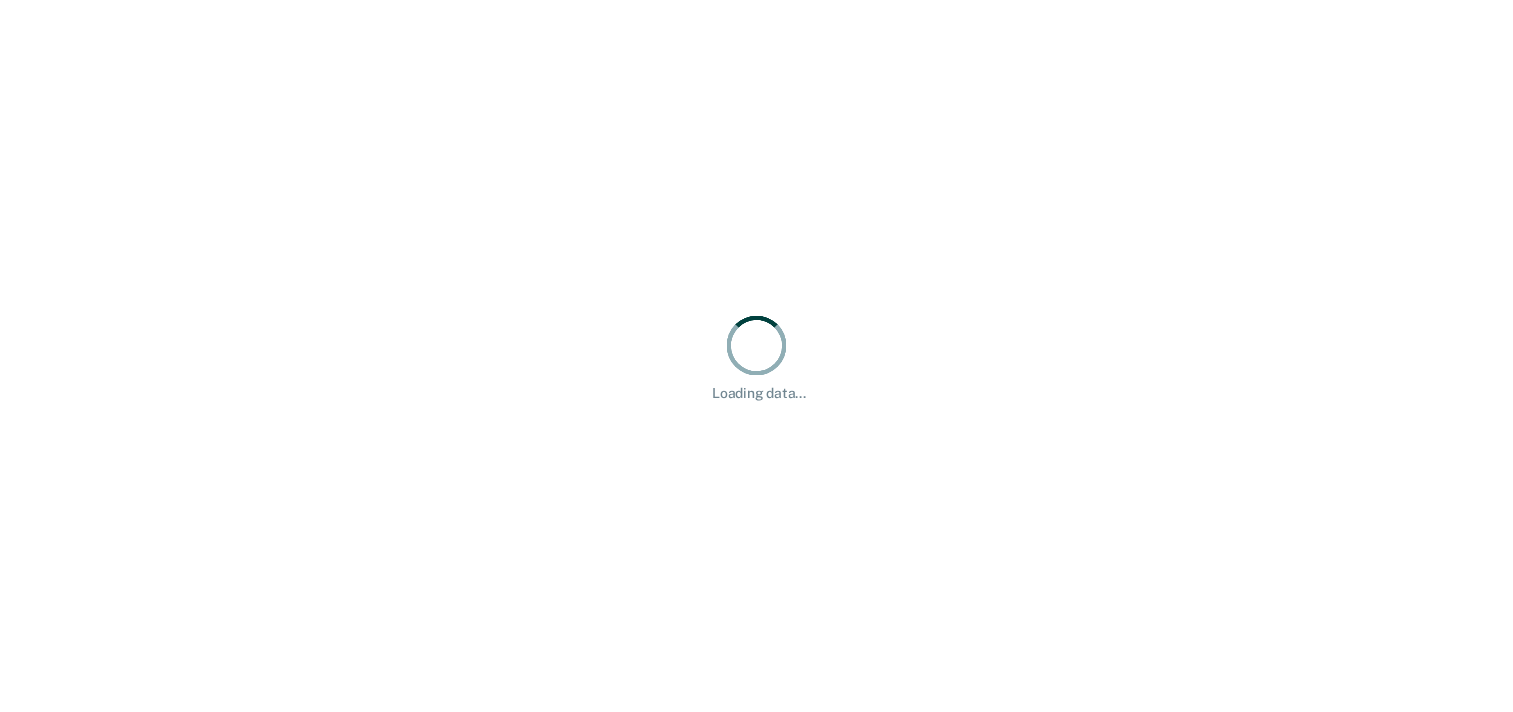 scroll, scrollTop: 0, scrollLeft: 0, axis: both 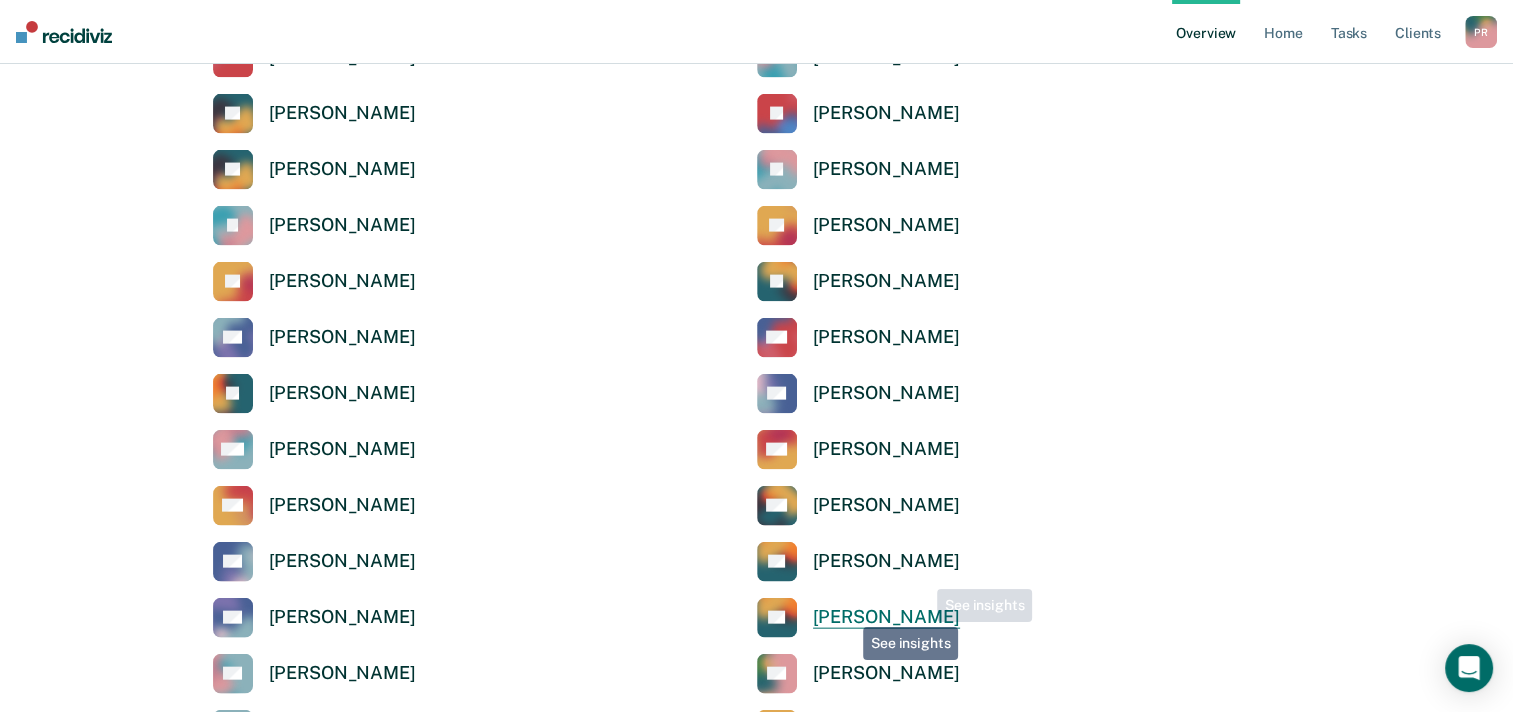 click on "[PERSON_NAME]" at bounding box center [886, 617] 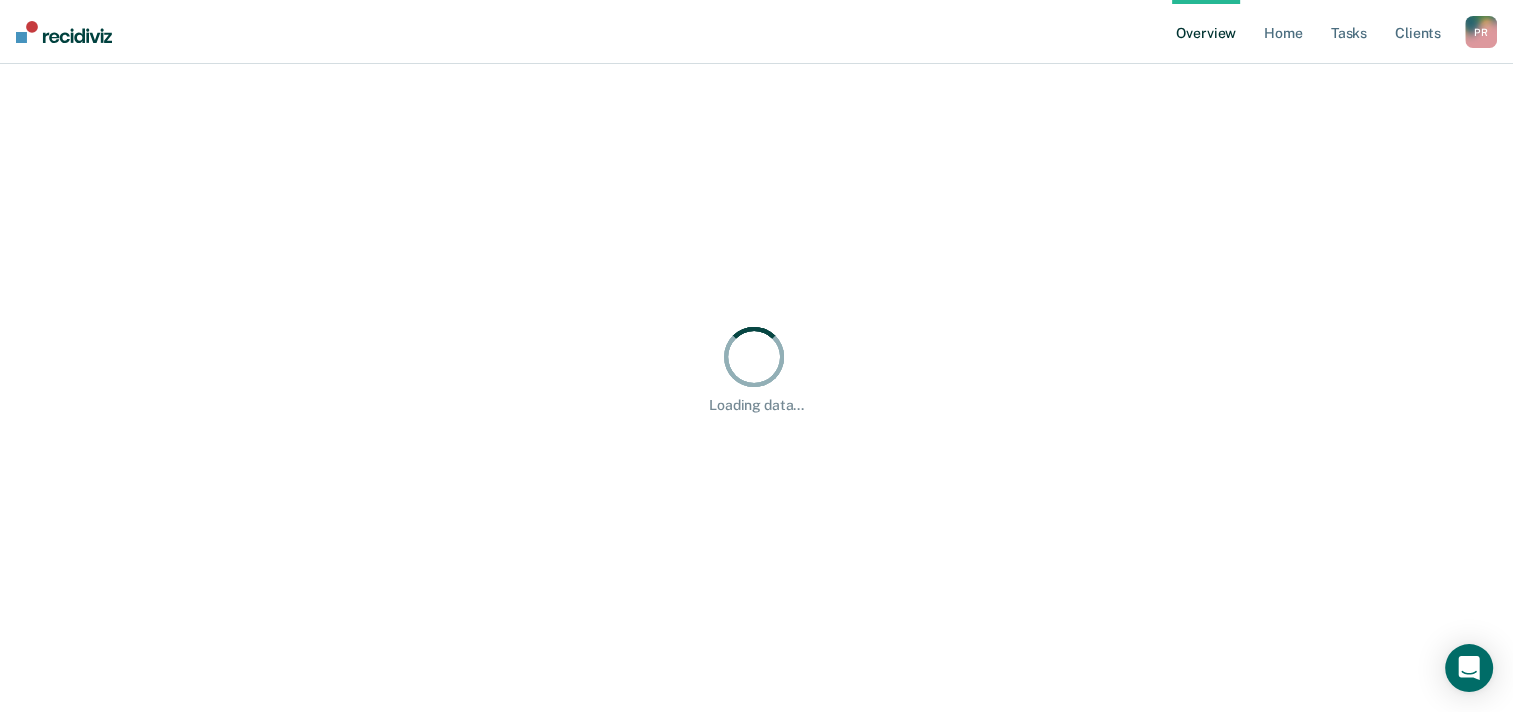 scroll, scrollTop: 0, scrollLeft: 0, axis: both 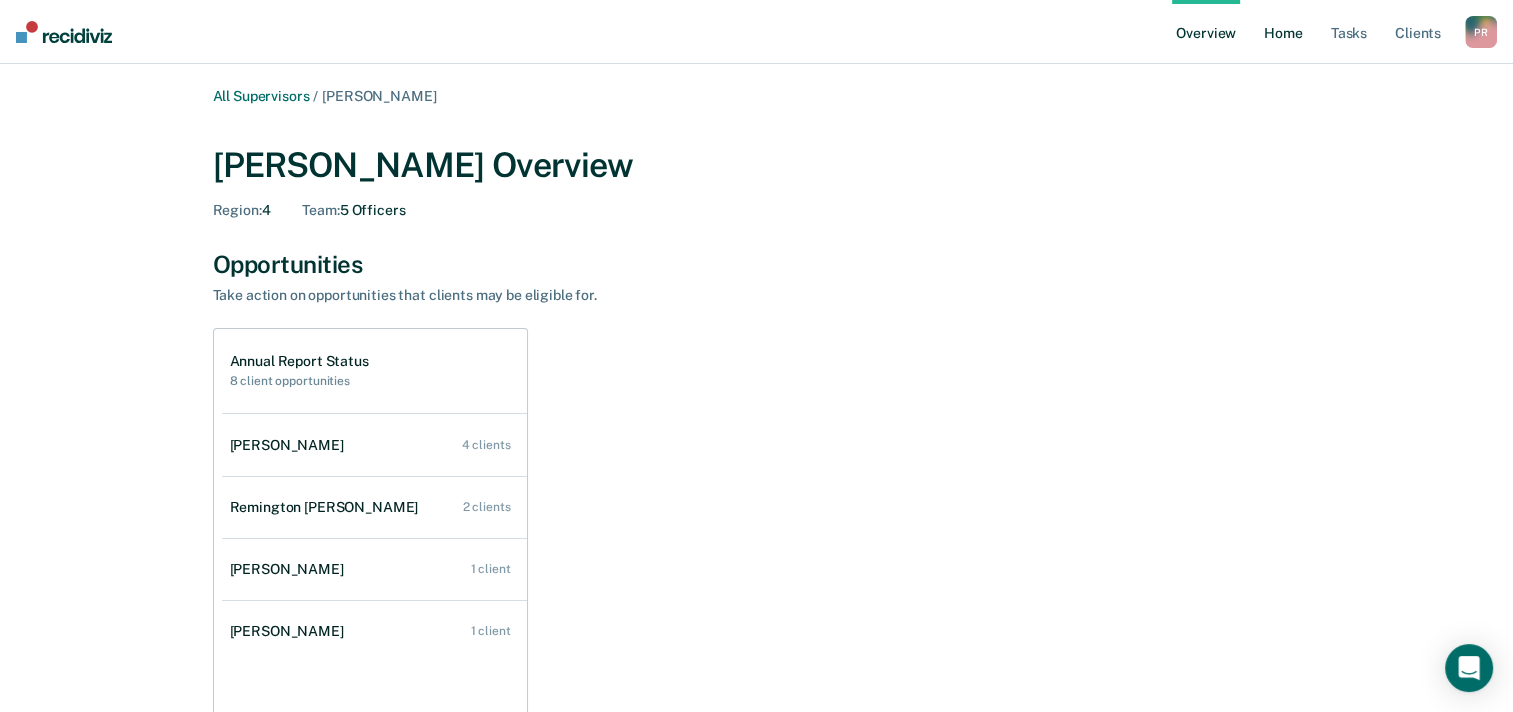 click on "Home" at bounding box center [1283, 32] 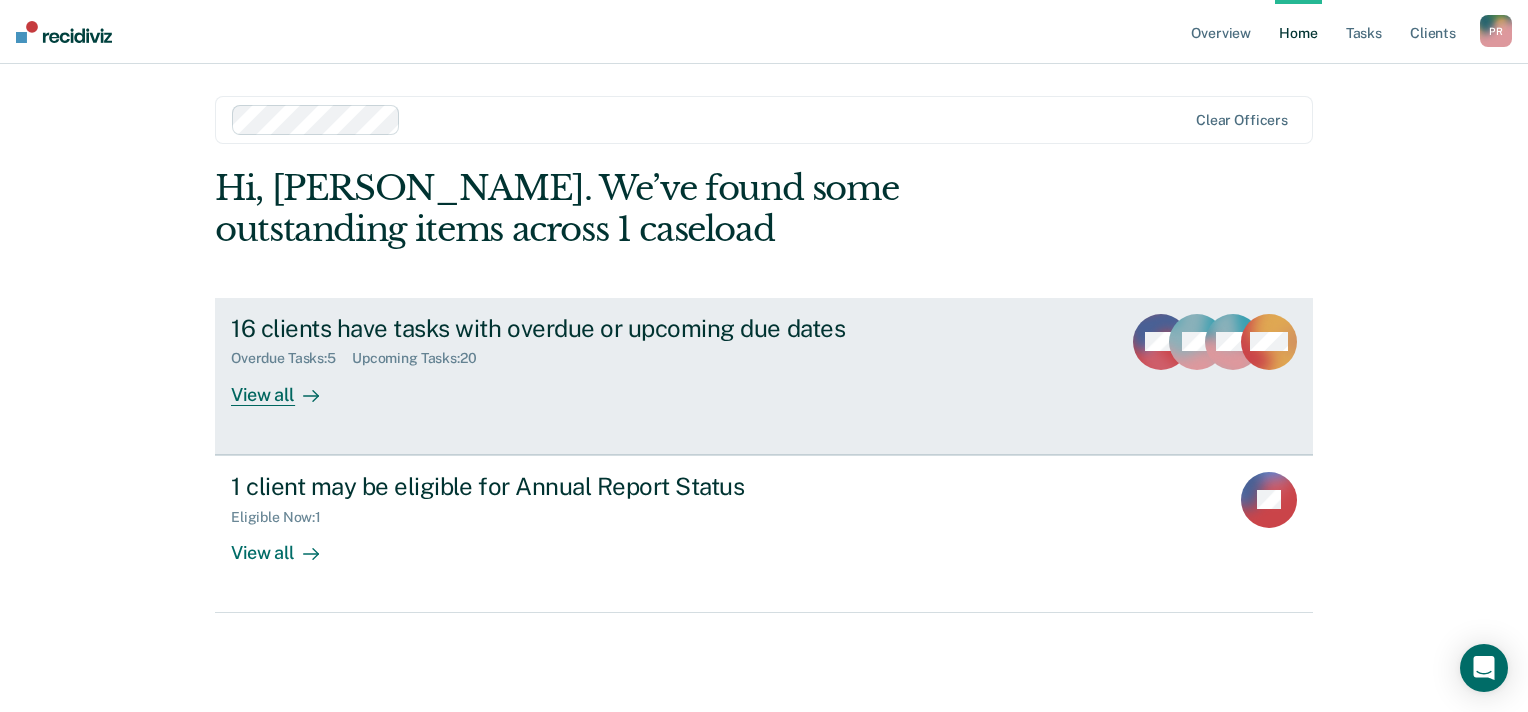 click on "16 clients have tasks with overdue or upcoming due dates" at bounding box center (582, 328) 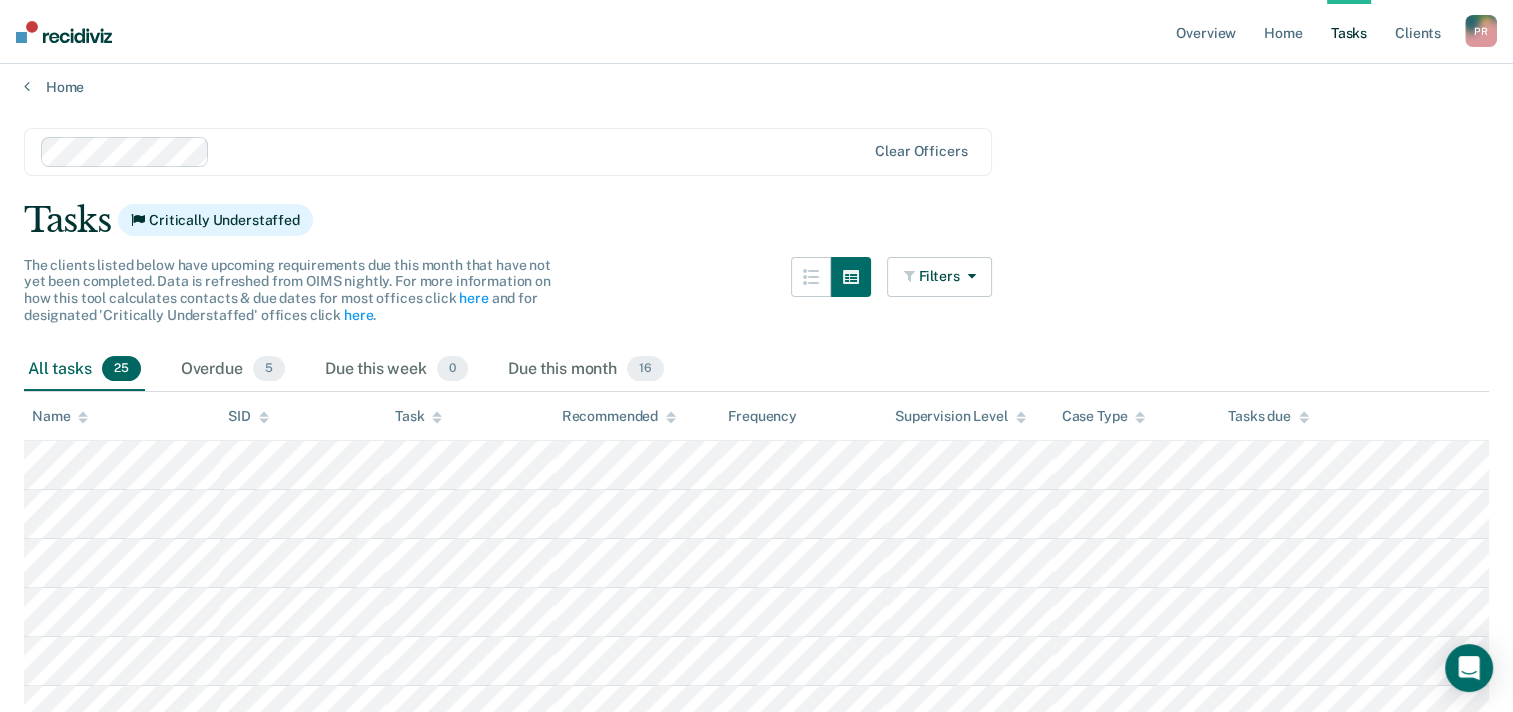 scroll, scrollTop: 0, scrollLeft: 0, axis: both 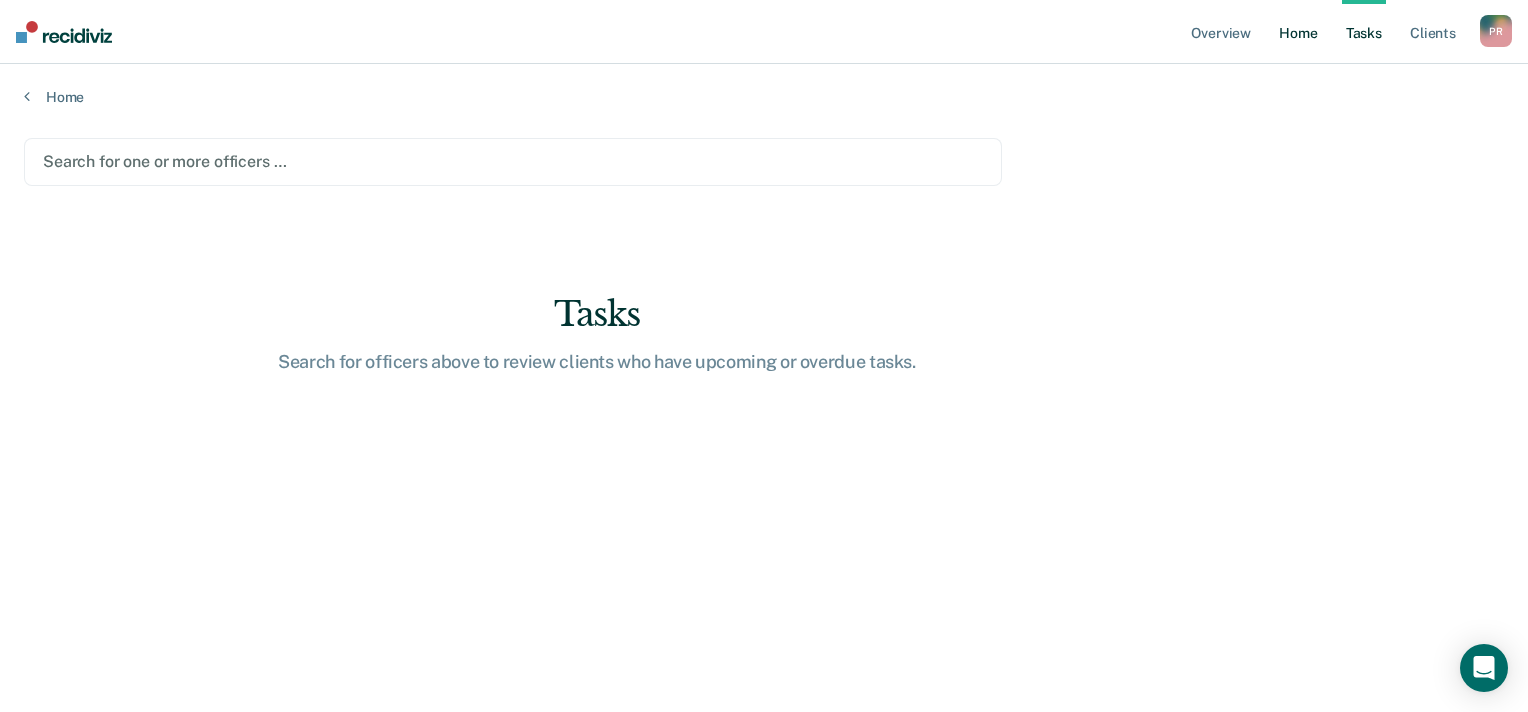 click on "Home" at bounding box center [1298, 32] 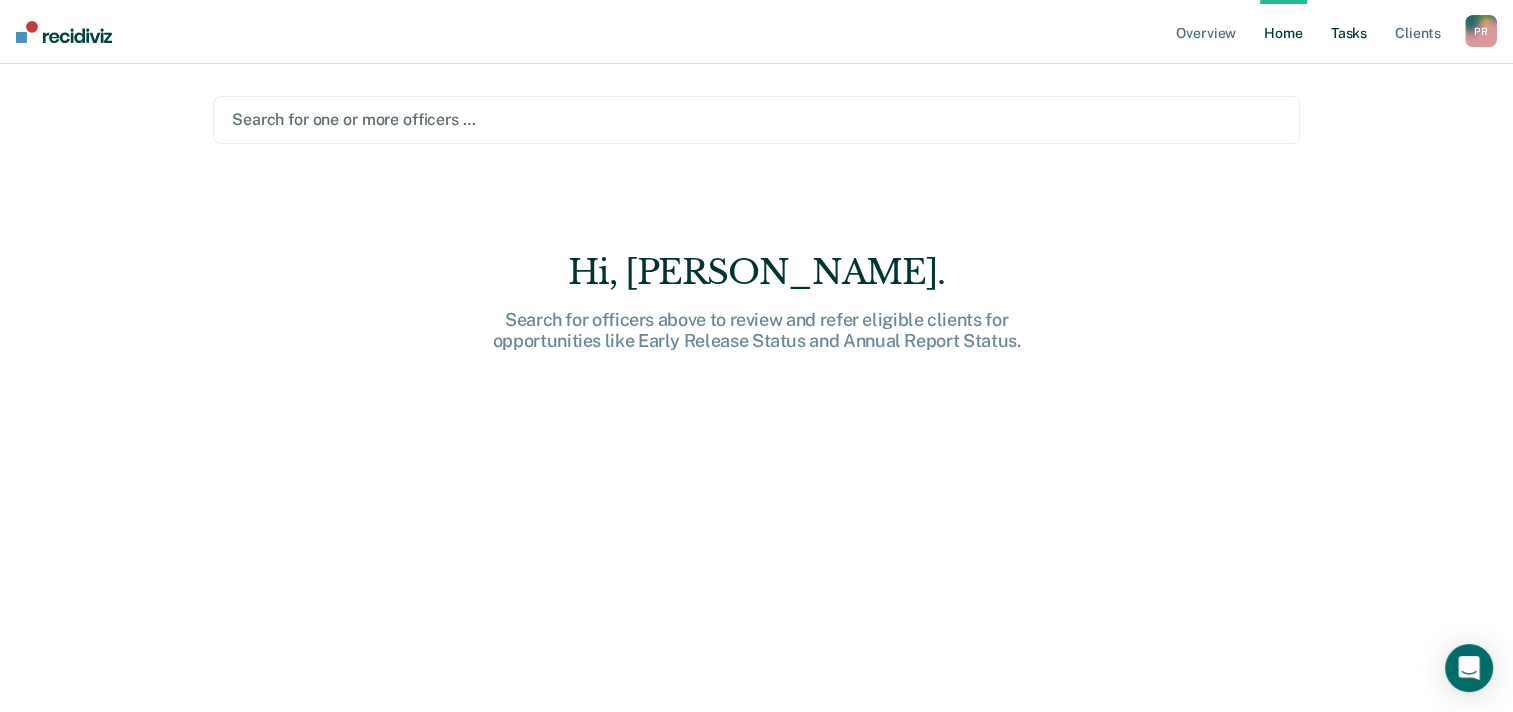 click on "Tasks" at bounding box center (1349, 32) 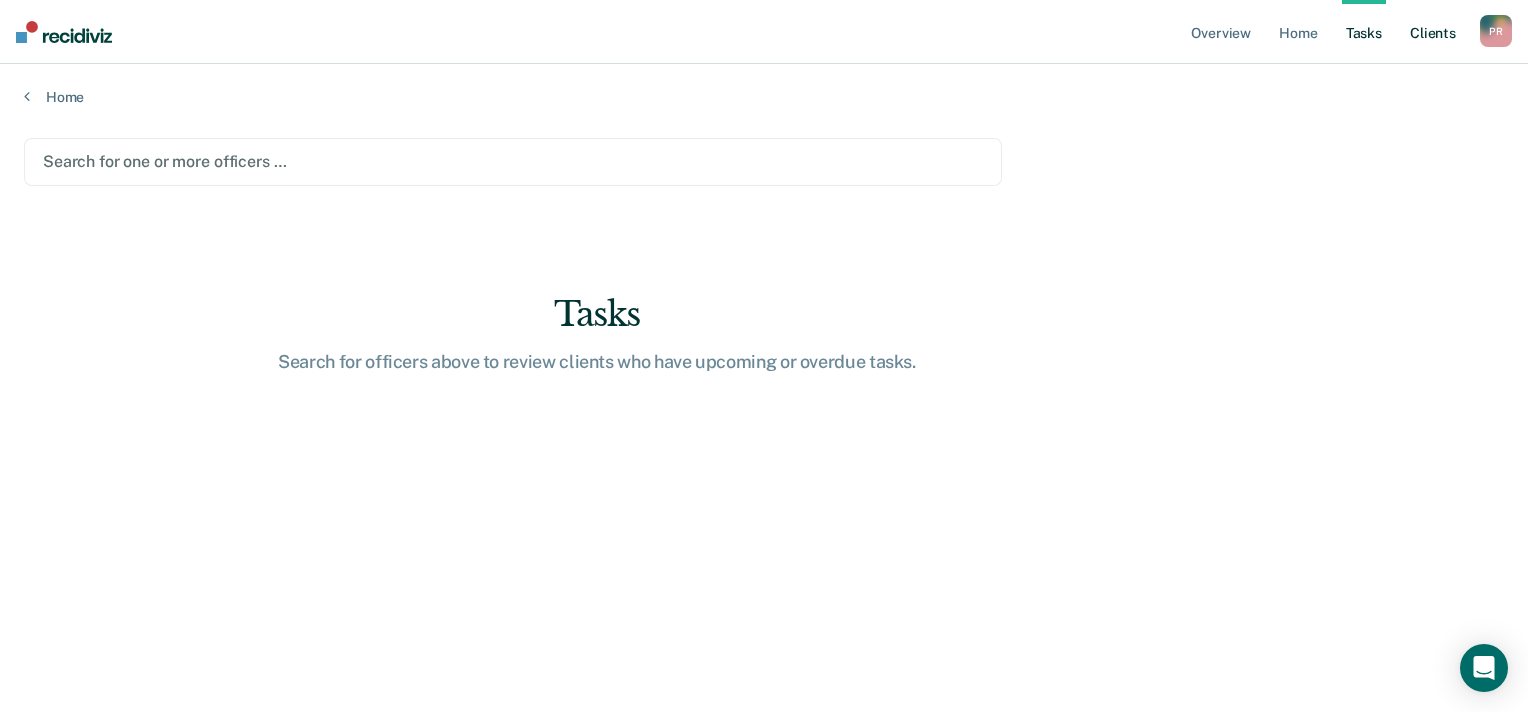 click on "Client s" at bounding box center (1433, 32) 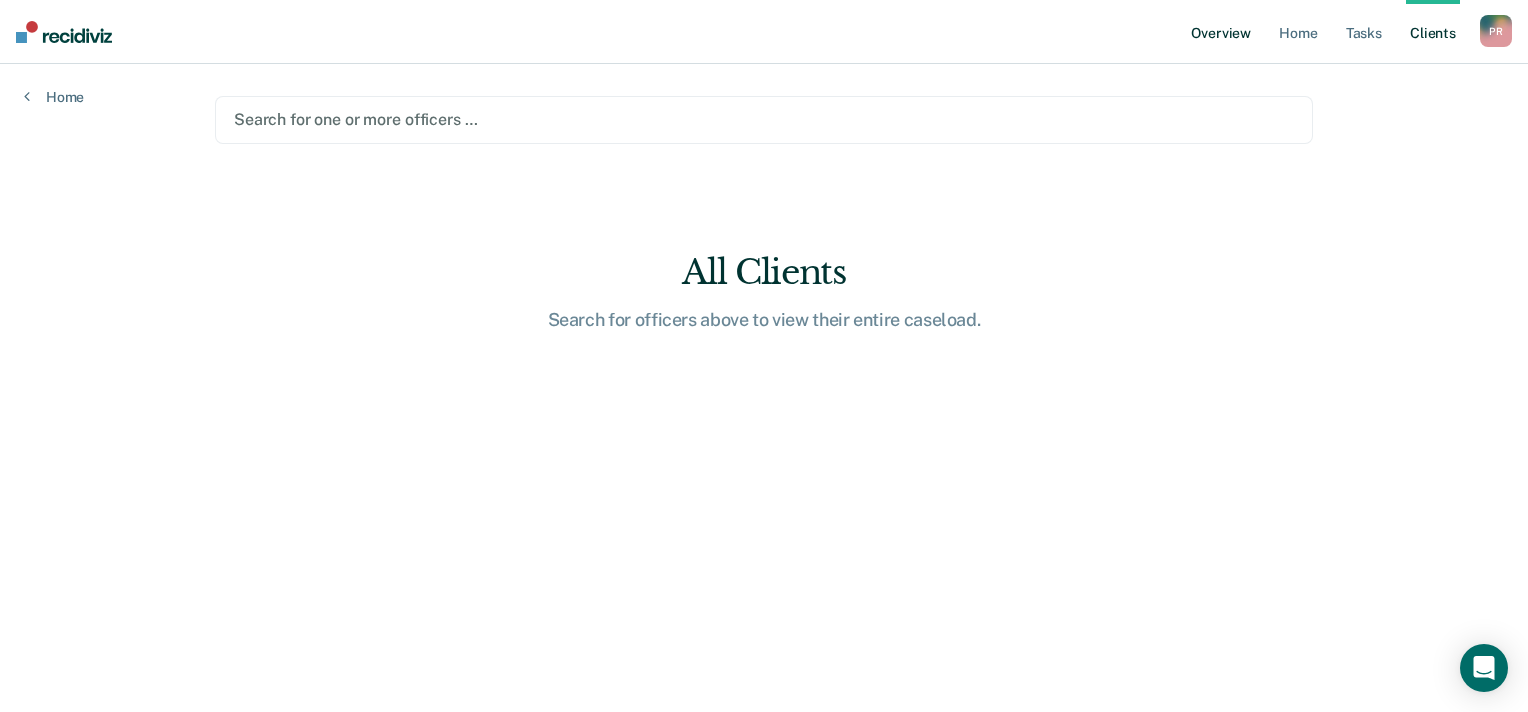click on "Overview" at bounding box center (1221, 32) 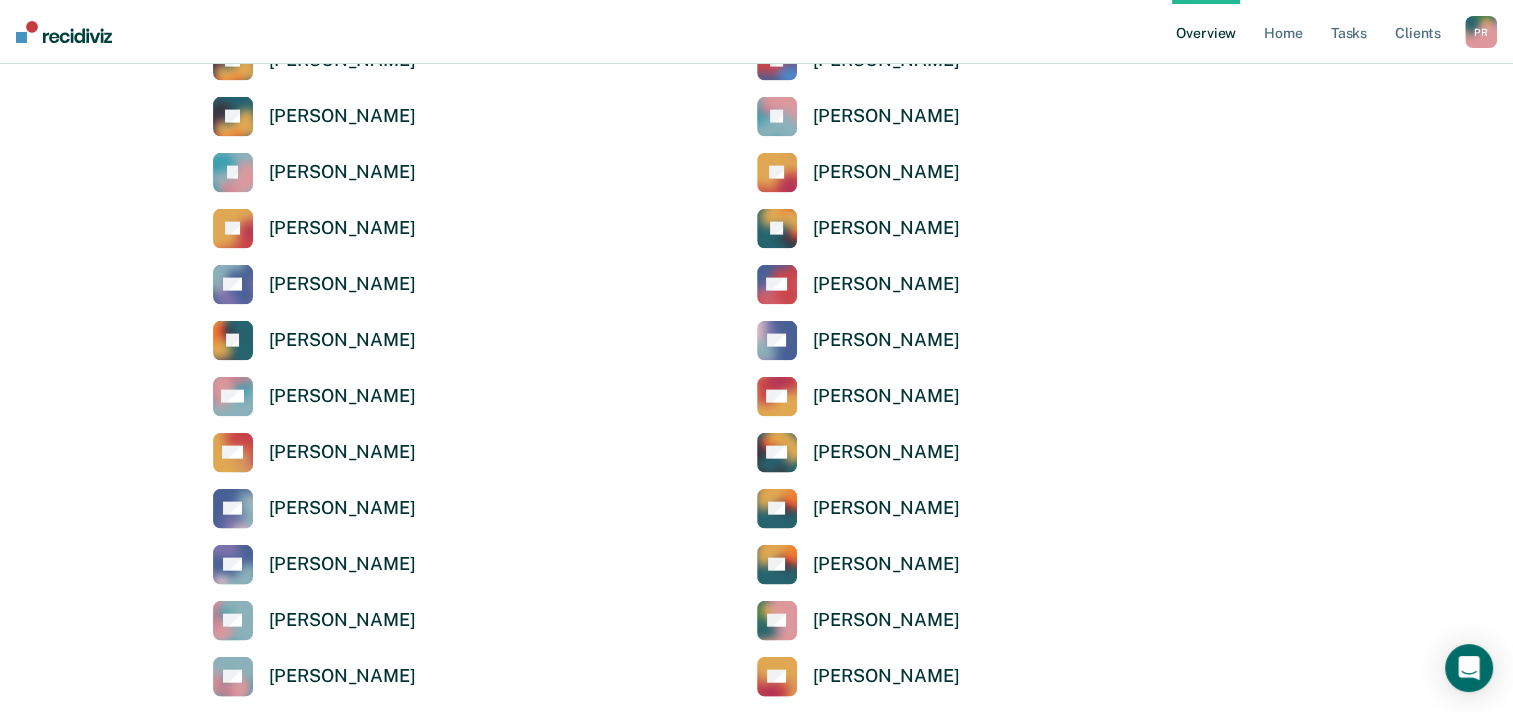 scroll, scrollTop: 4400, scrollLeft: 0, axis: vertical 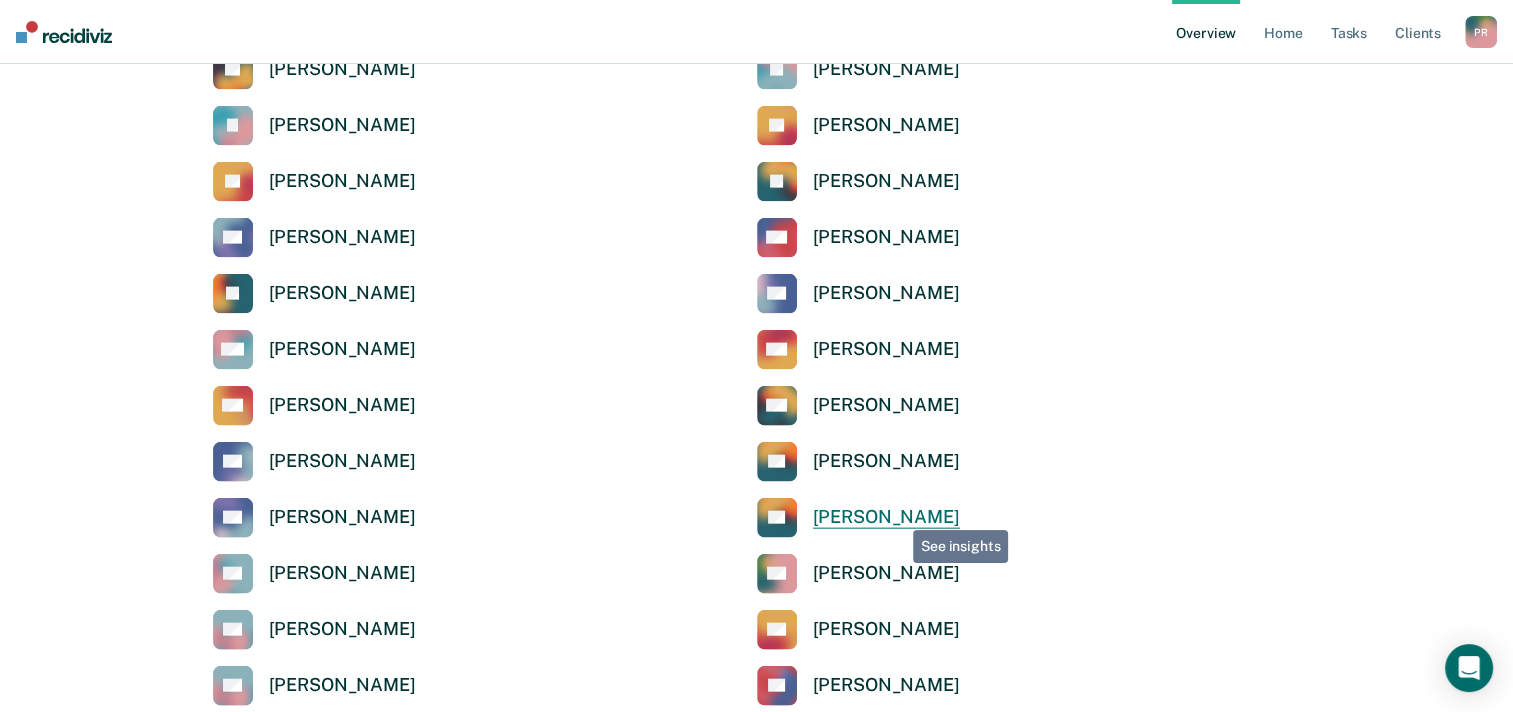 click on "[PERSON_NAME]" at bounding box center (886, 517) 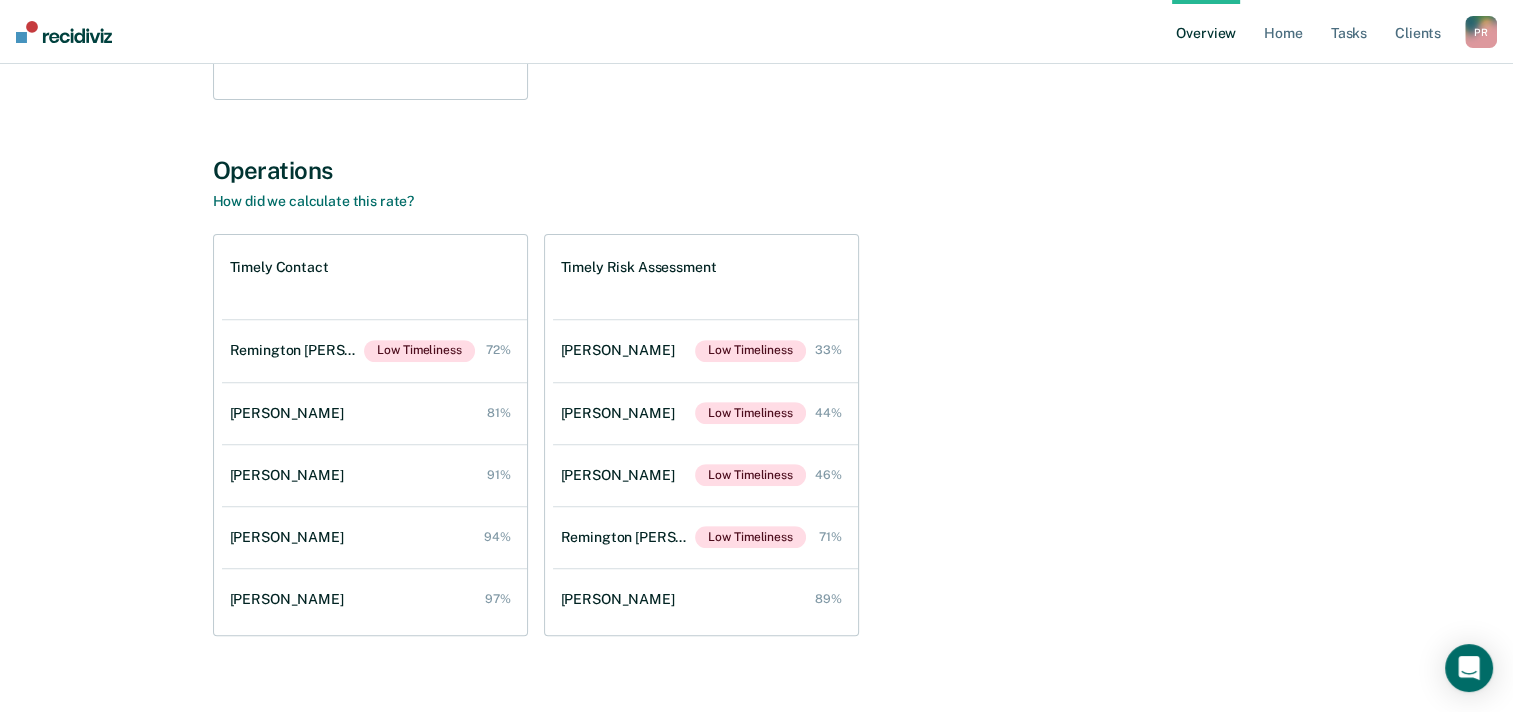 scroll, scrollTop: 657, scrollLeft: 0, axis: vertical 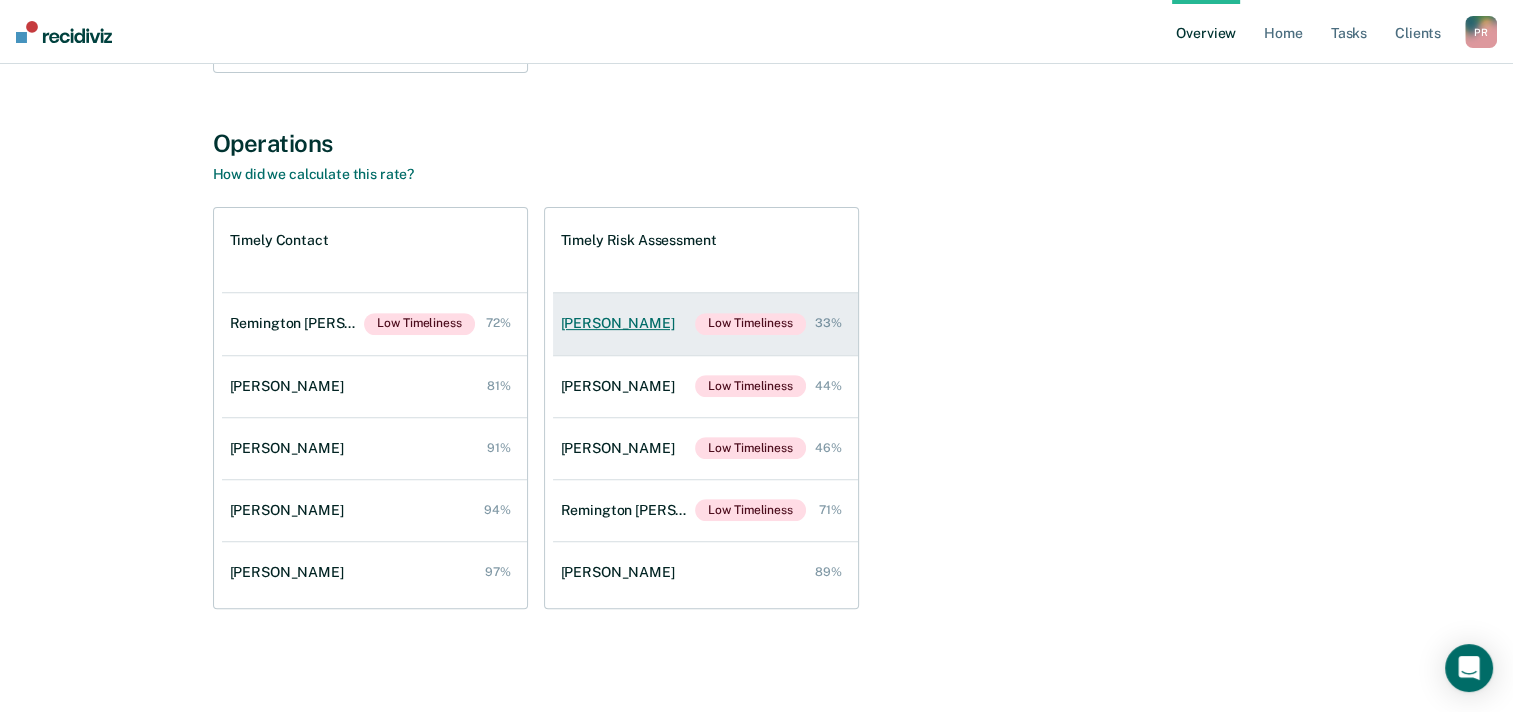 click on "Jeffrey Pace Low Timeliness   33%" at bounding box center (705, 324) 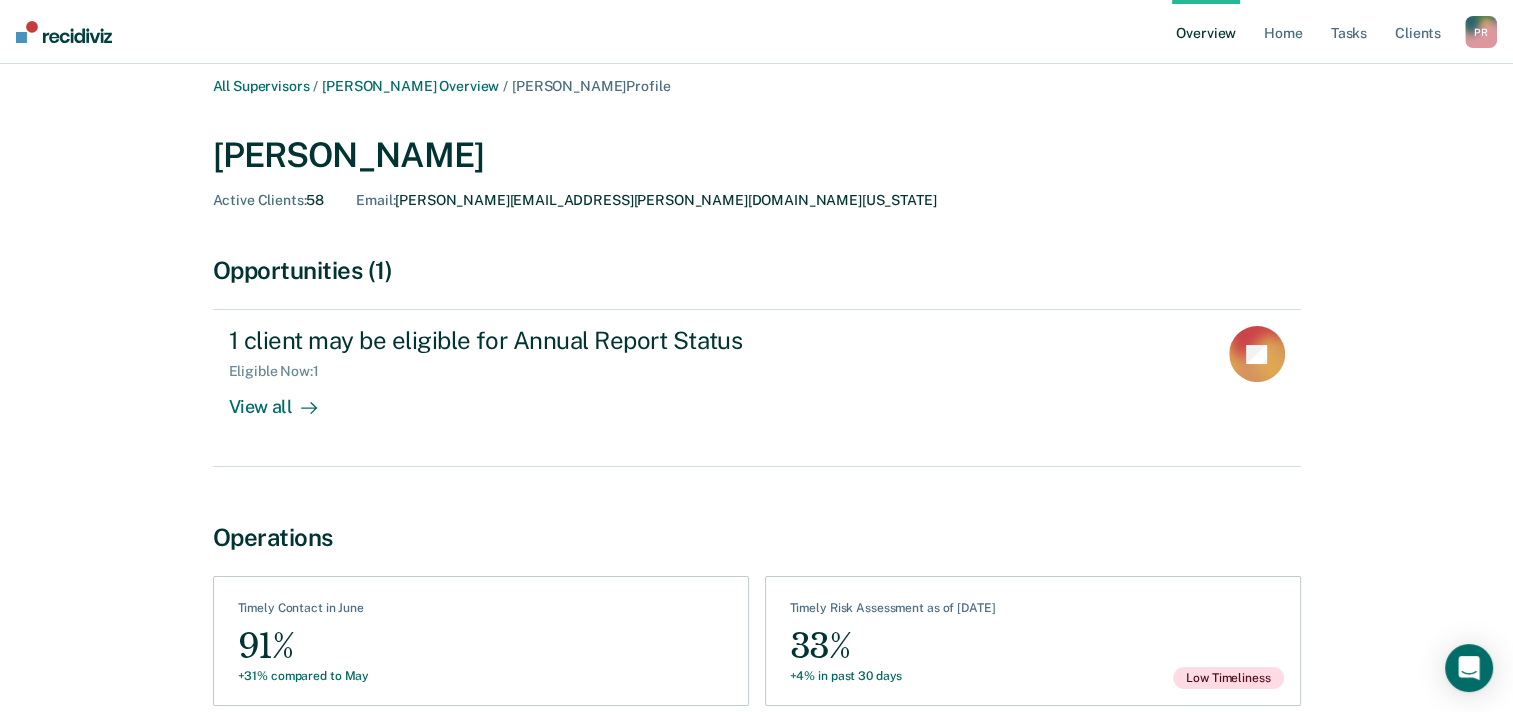 scroll, scrollTop: 0, scrollLeft: 0, axis: both 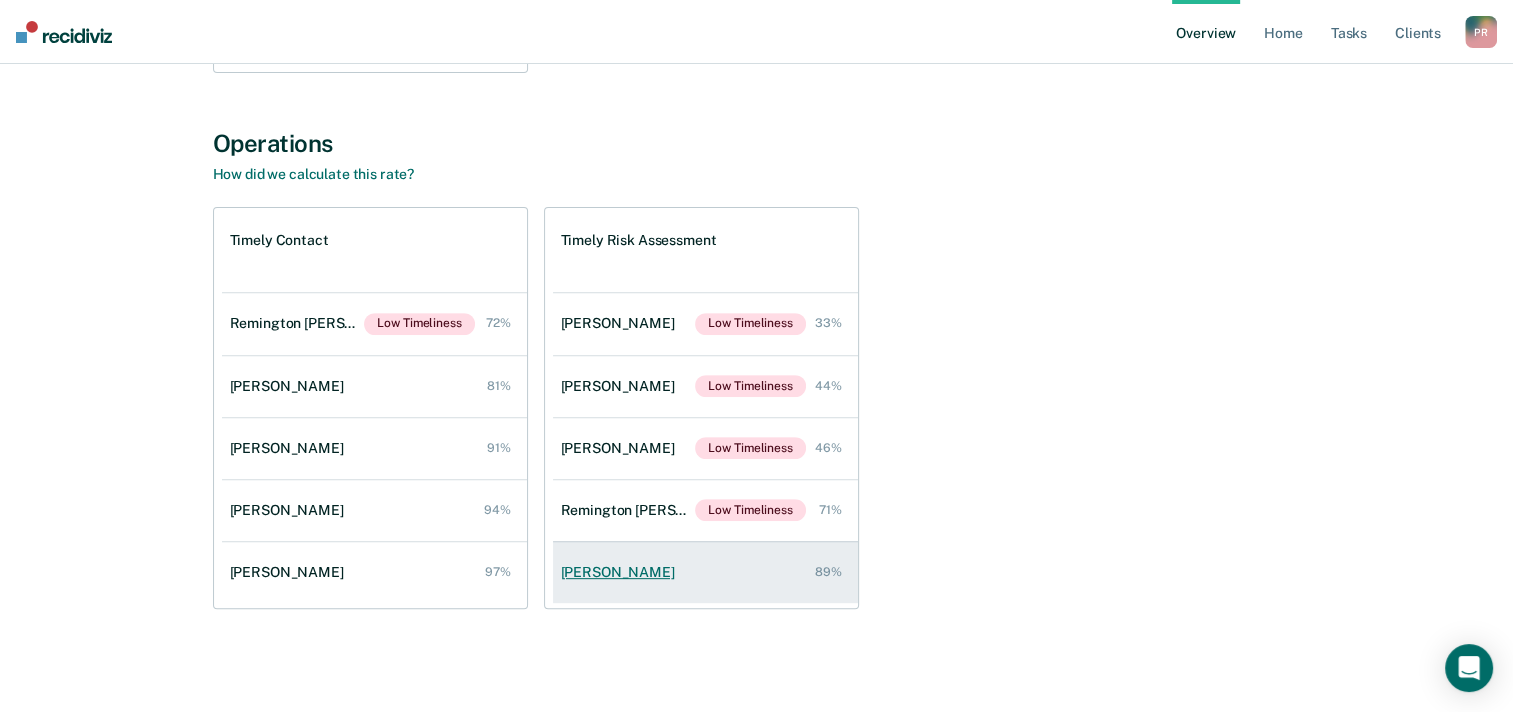 click on "[PERSON_NAME]" at bounding box center (622, 572) 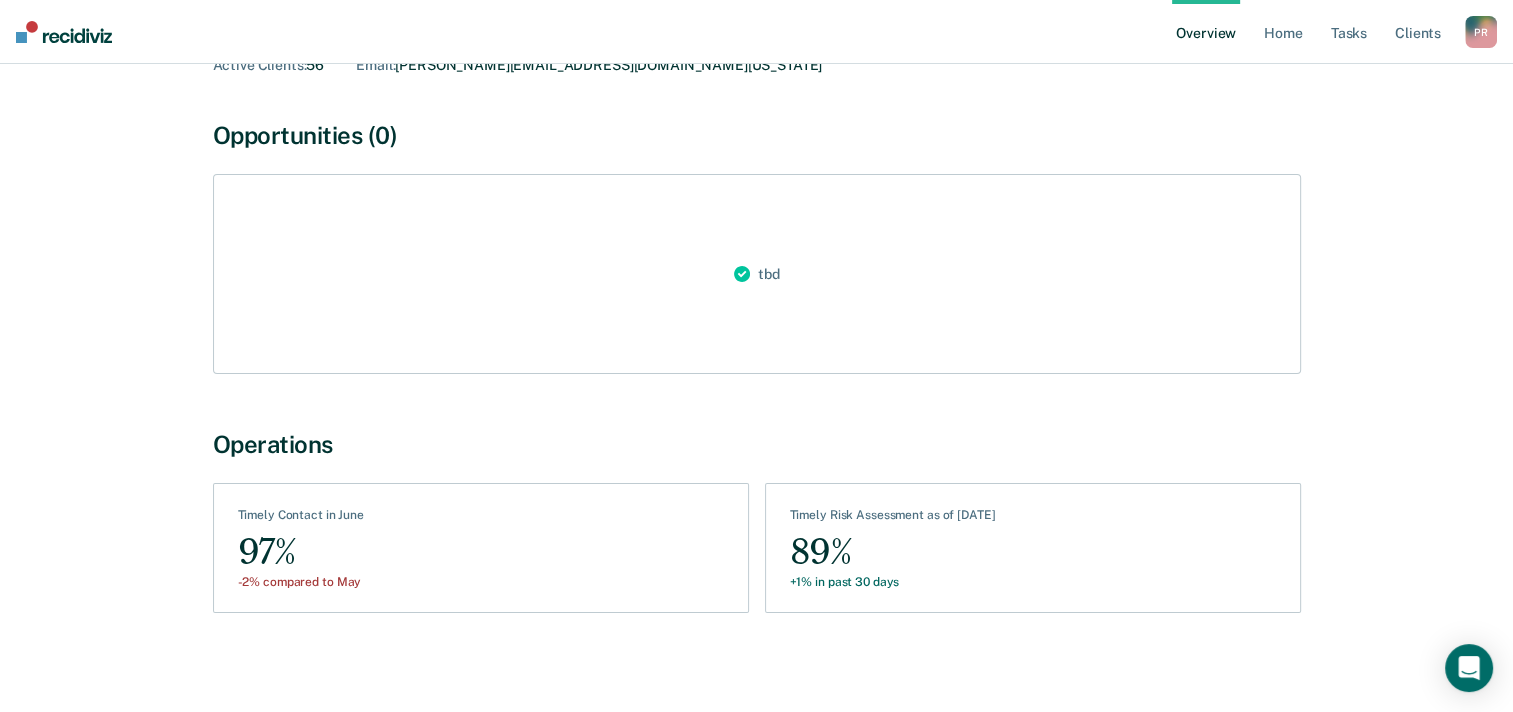 scroll, scrollTop: 150, scrollLeft: 0, axis: vertical 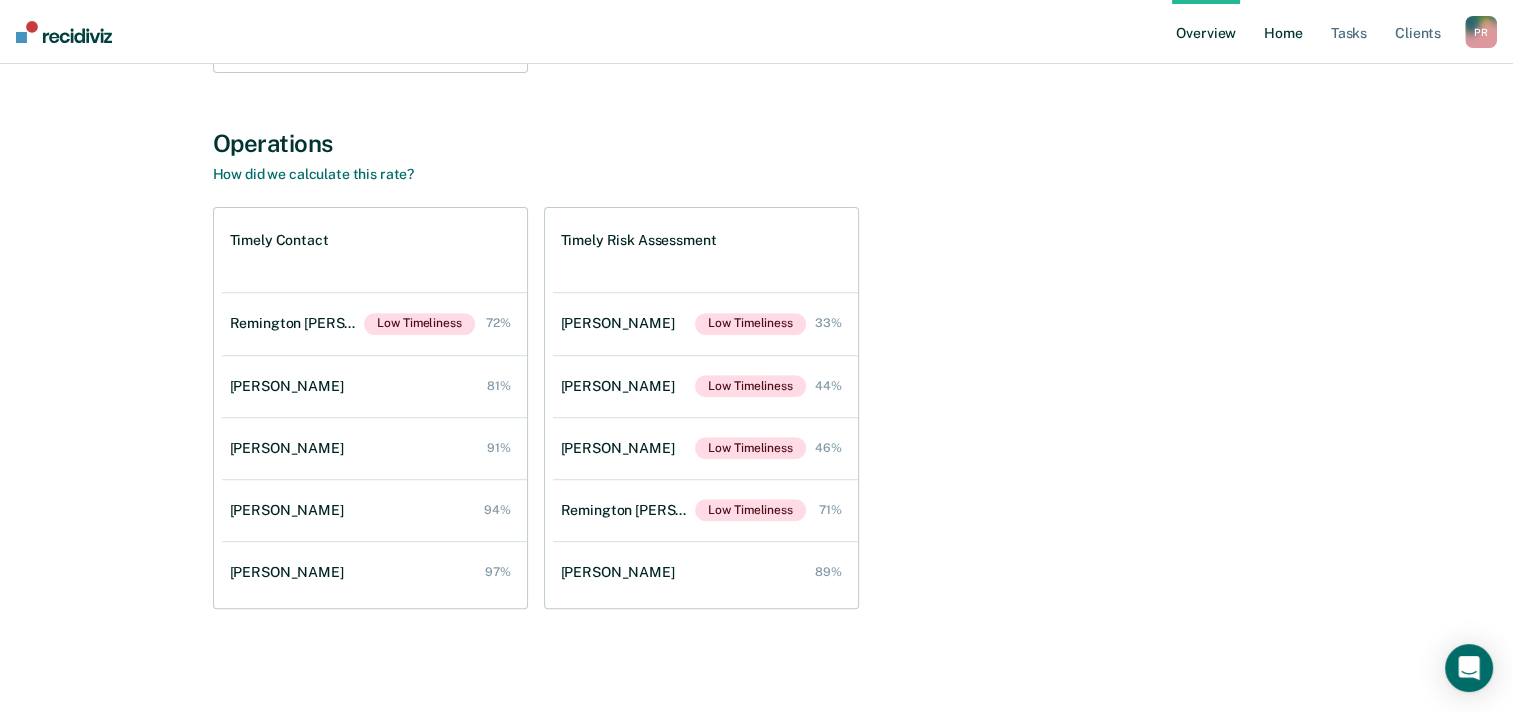 click on "Home" at bounding box center [1283, 32] 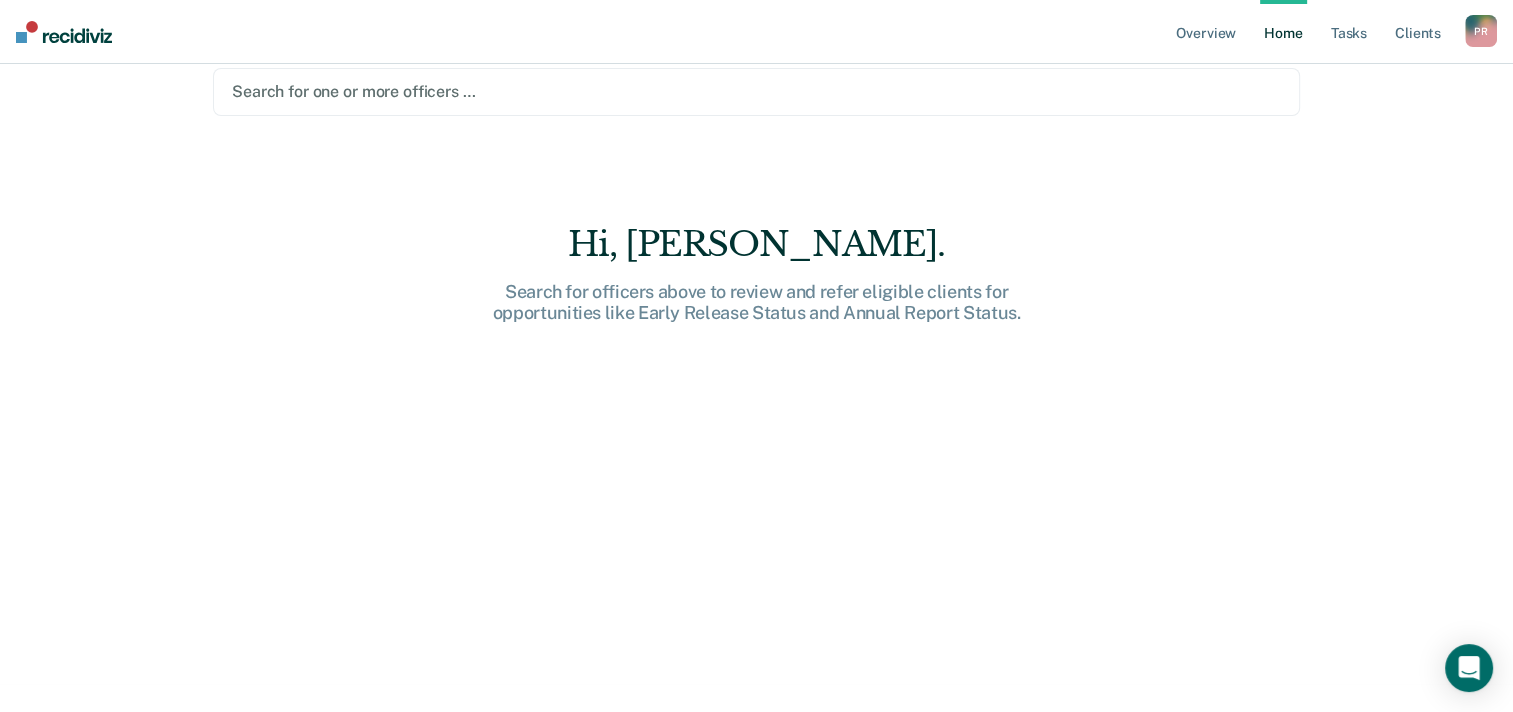 scroll, scrollTop: 0, scrollLeft: 0, axis: both 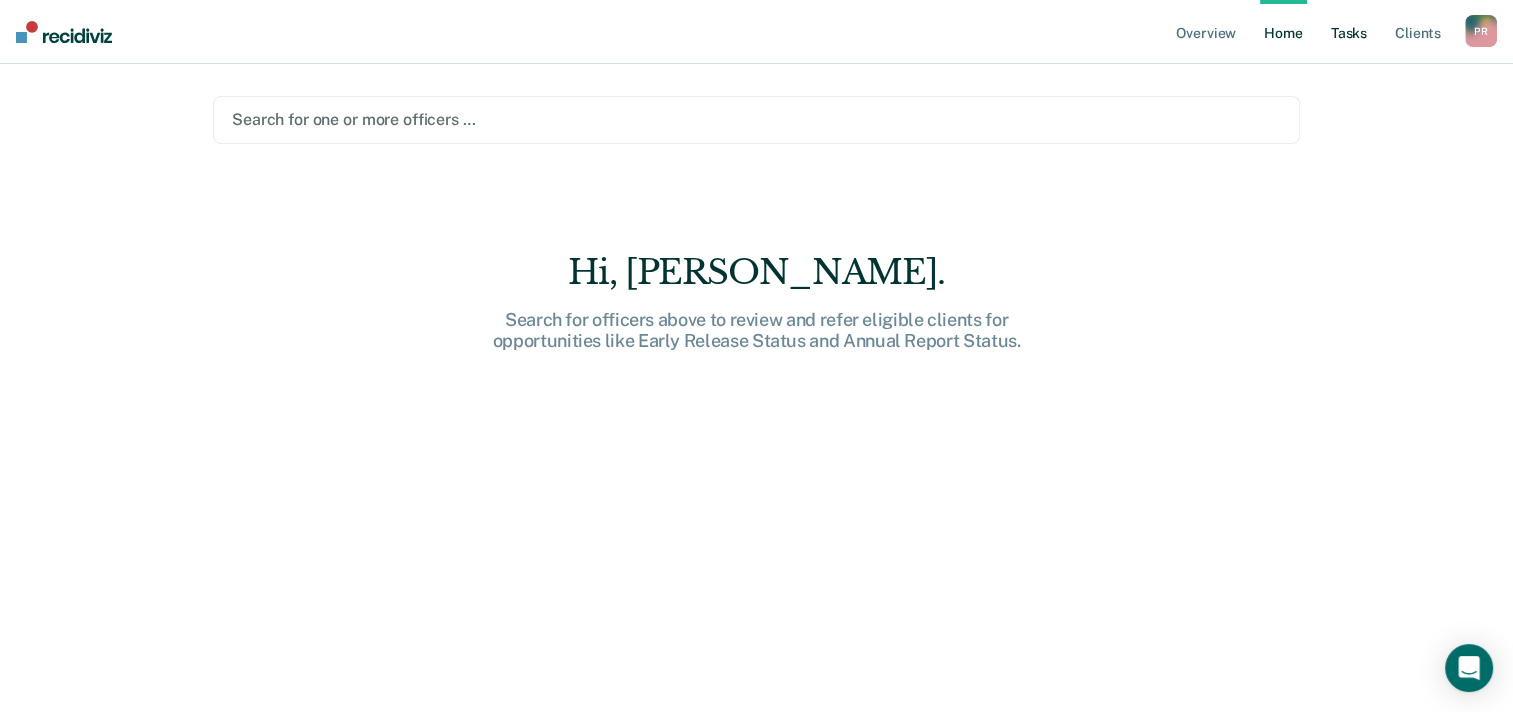 click on "Tasks" at bounding box center (1349, 32) 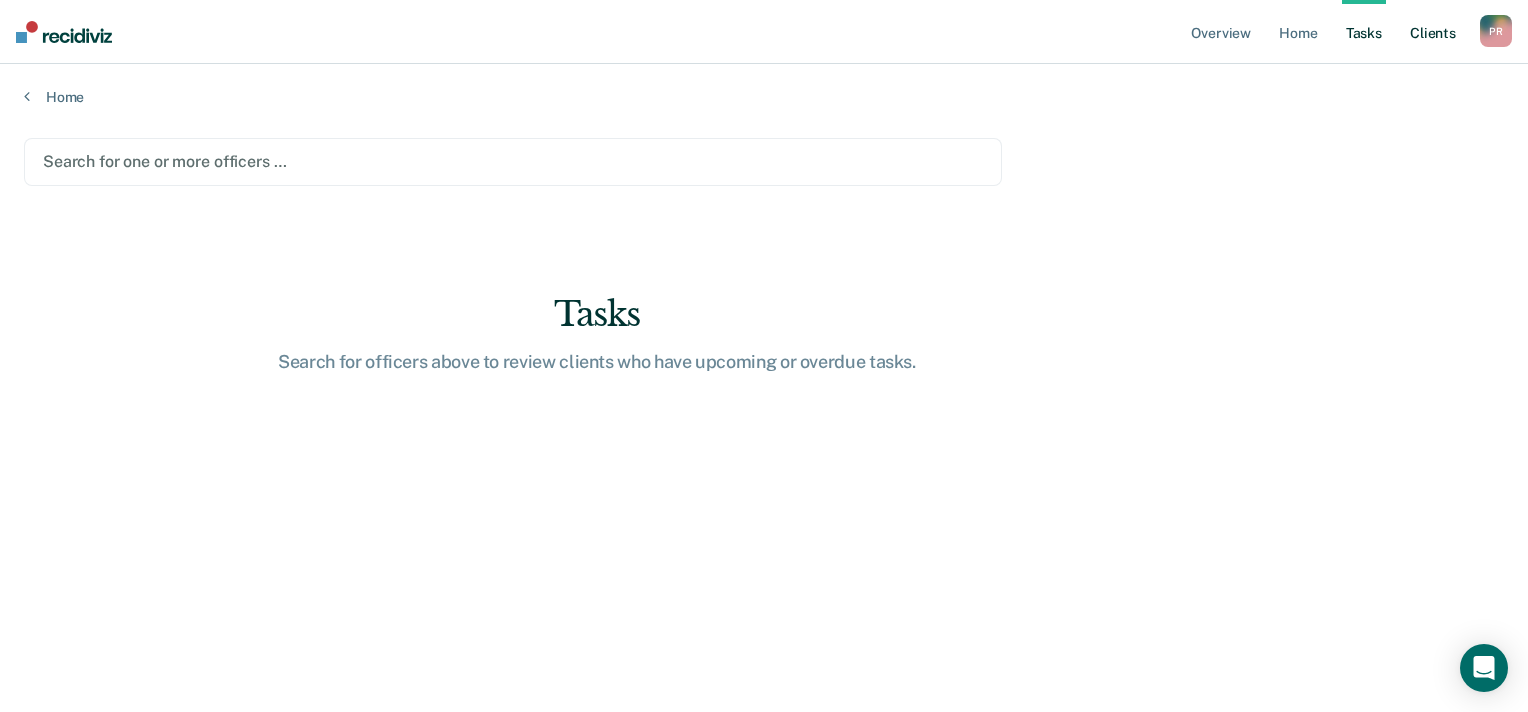 click on "Client s" at bounding box center (1433, 32) 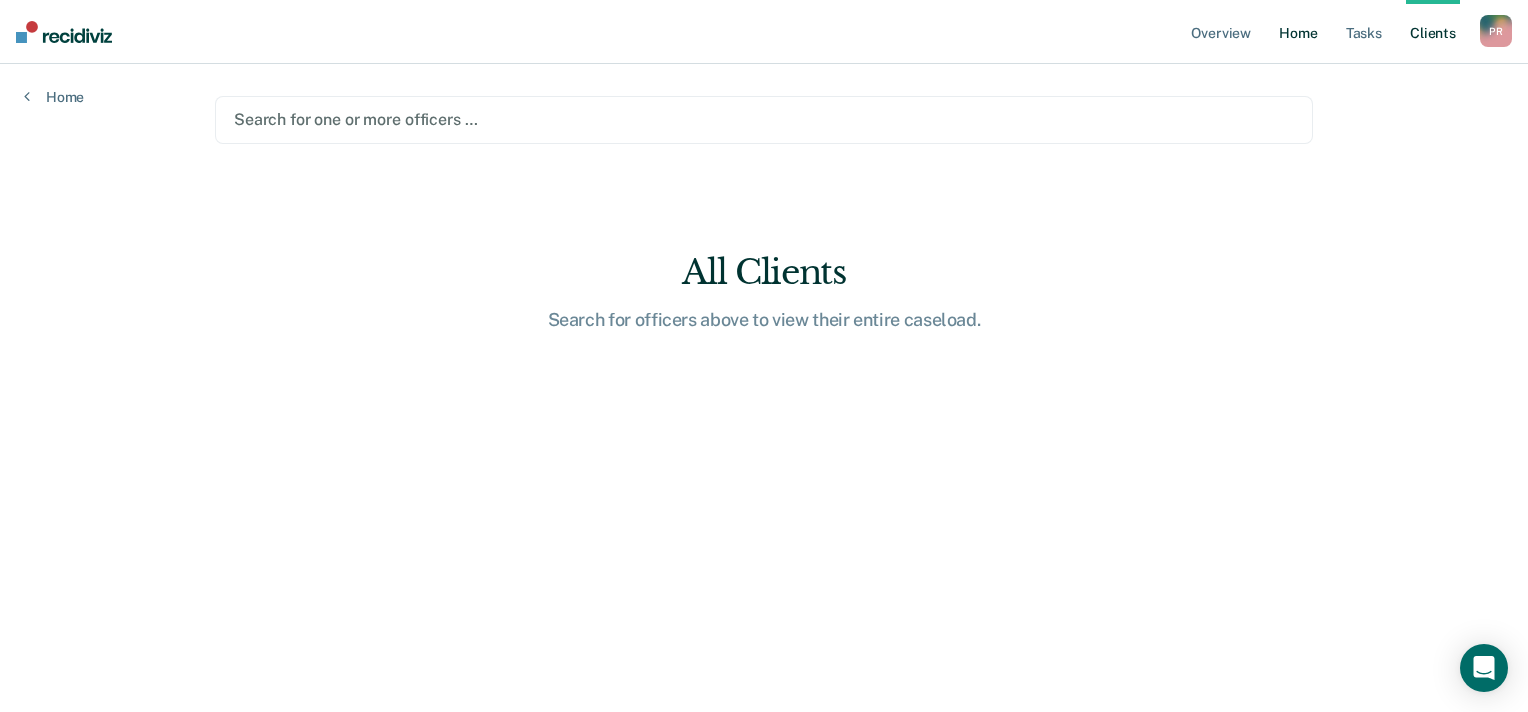 click on "Home" at bounding box center (1298, 32) 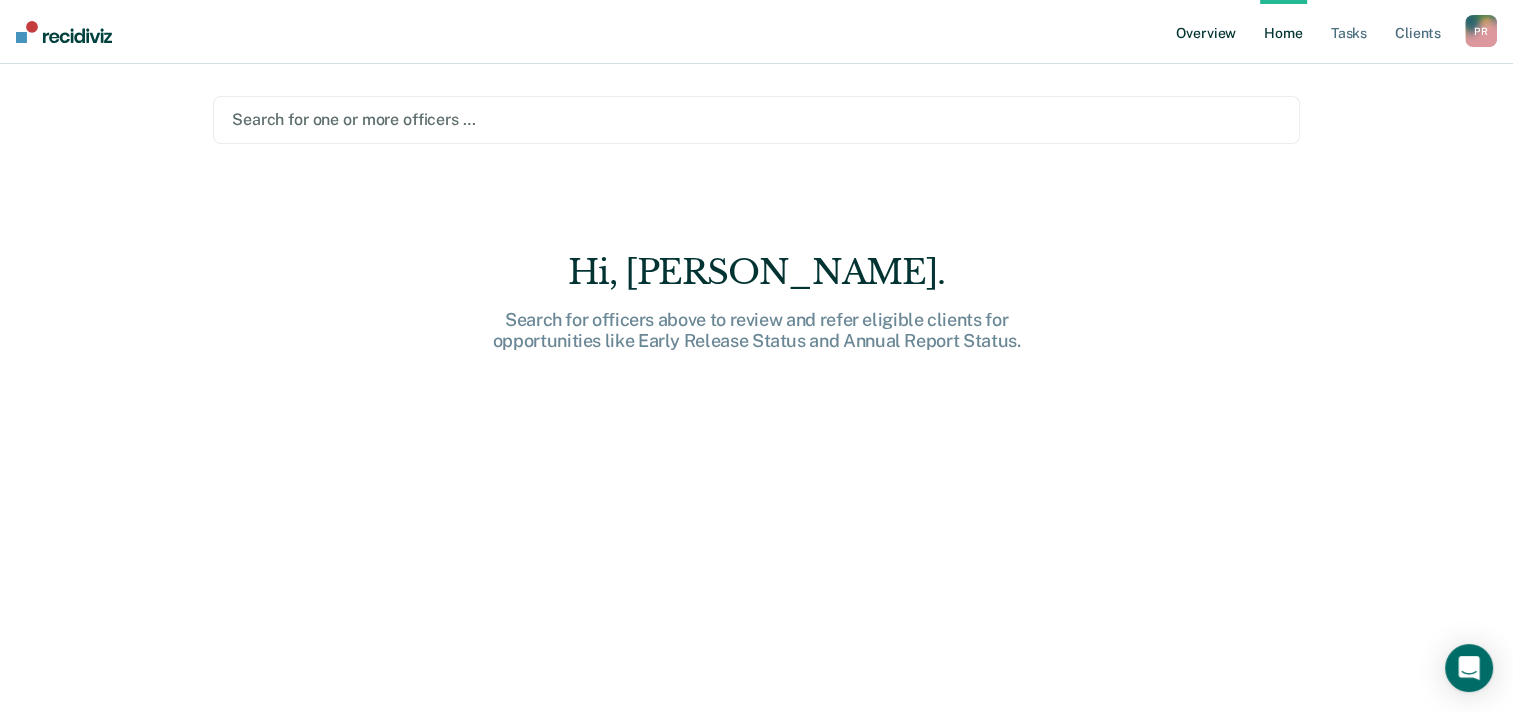click on "Overview" at bounding box center (1206, 32) 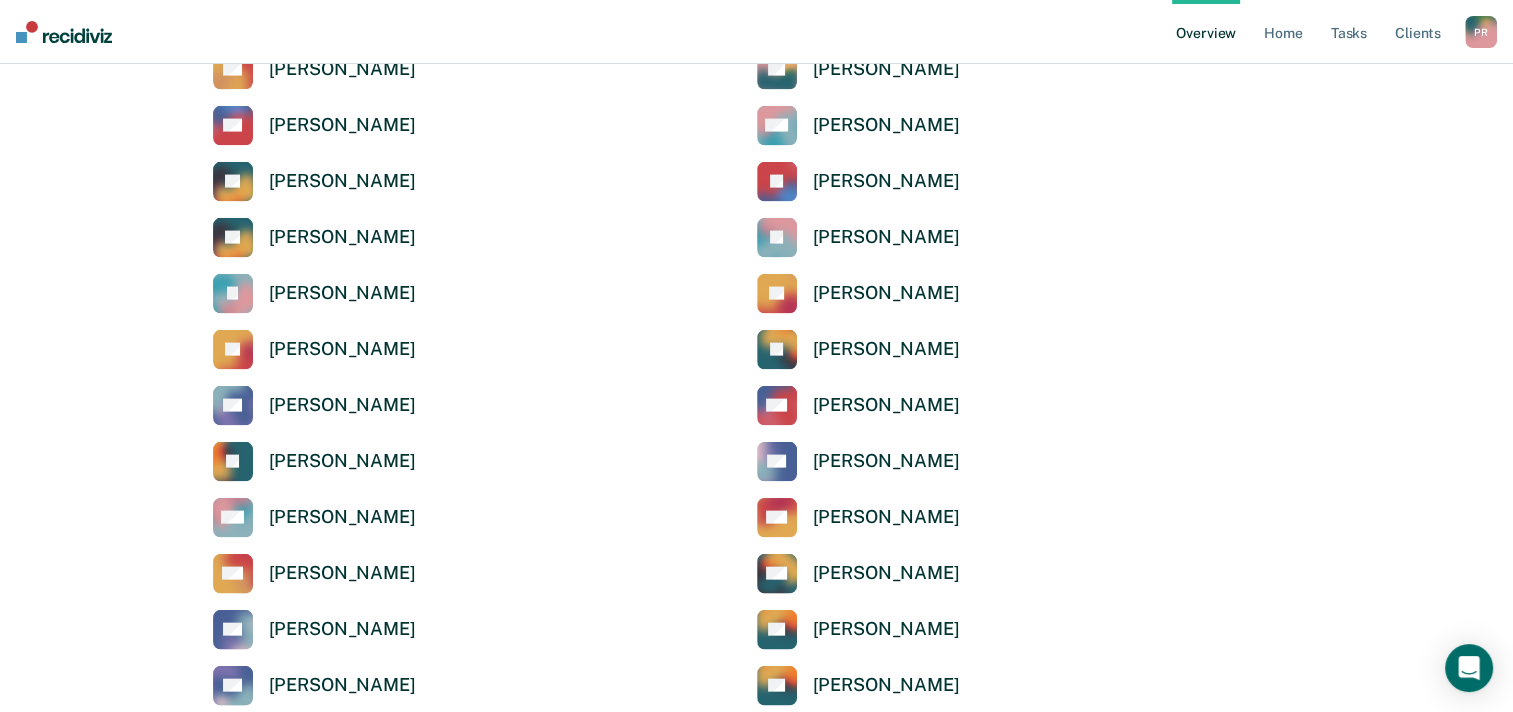 scroll, scrollTop: 4300, scrollLeft: 0, axis: vertical 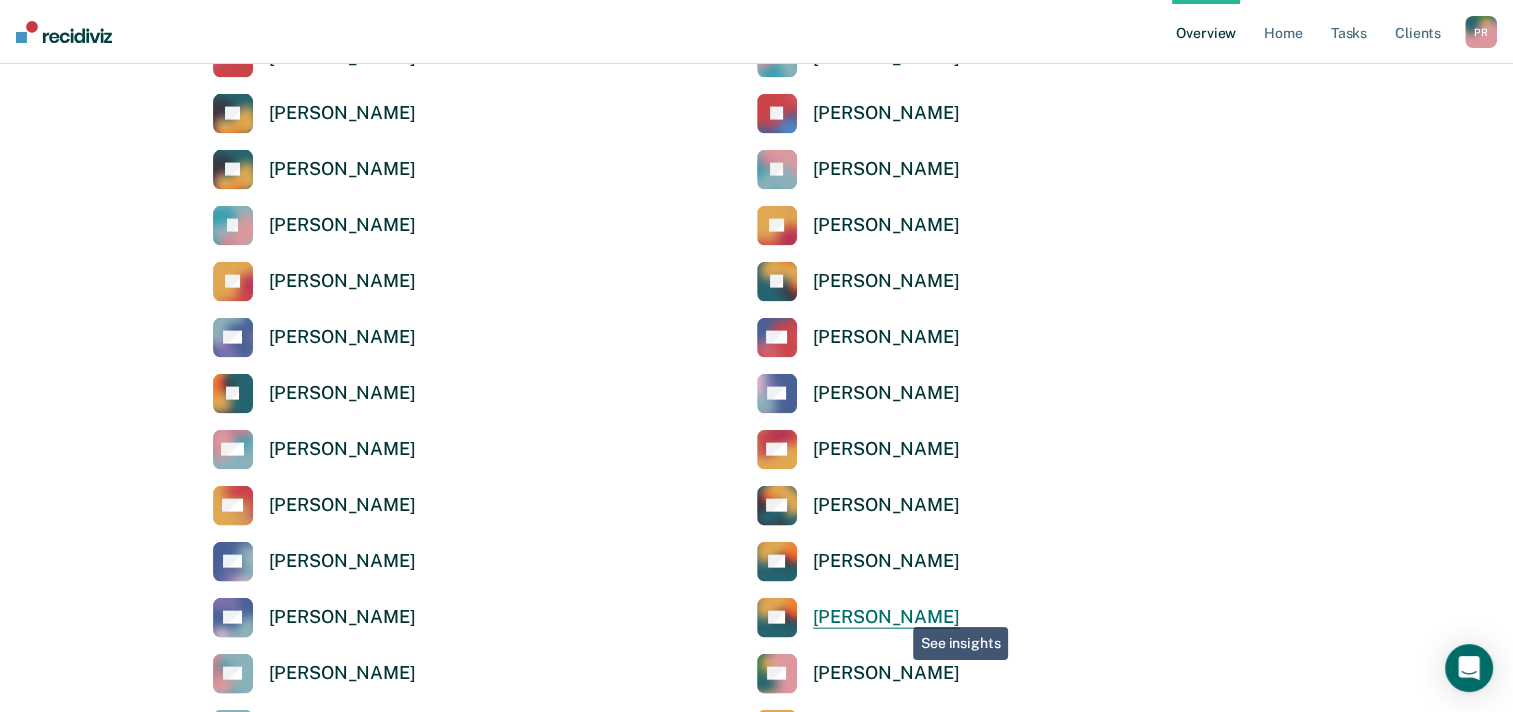 click on "[PERSON_NAME]" at bounding box center (886, 617) 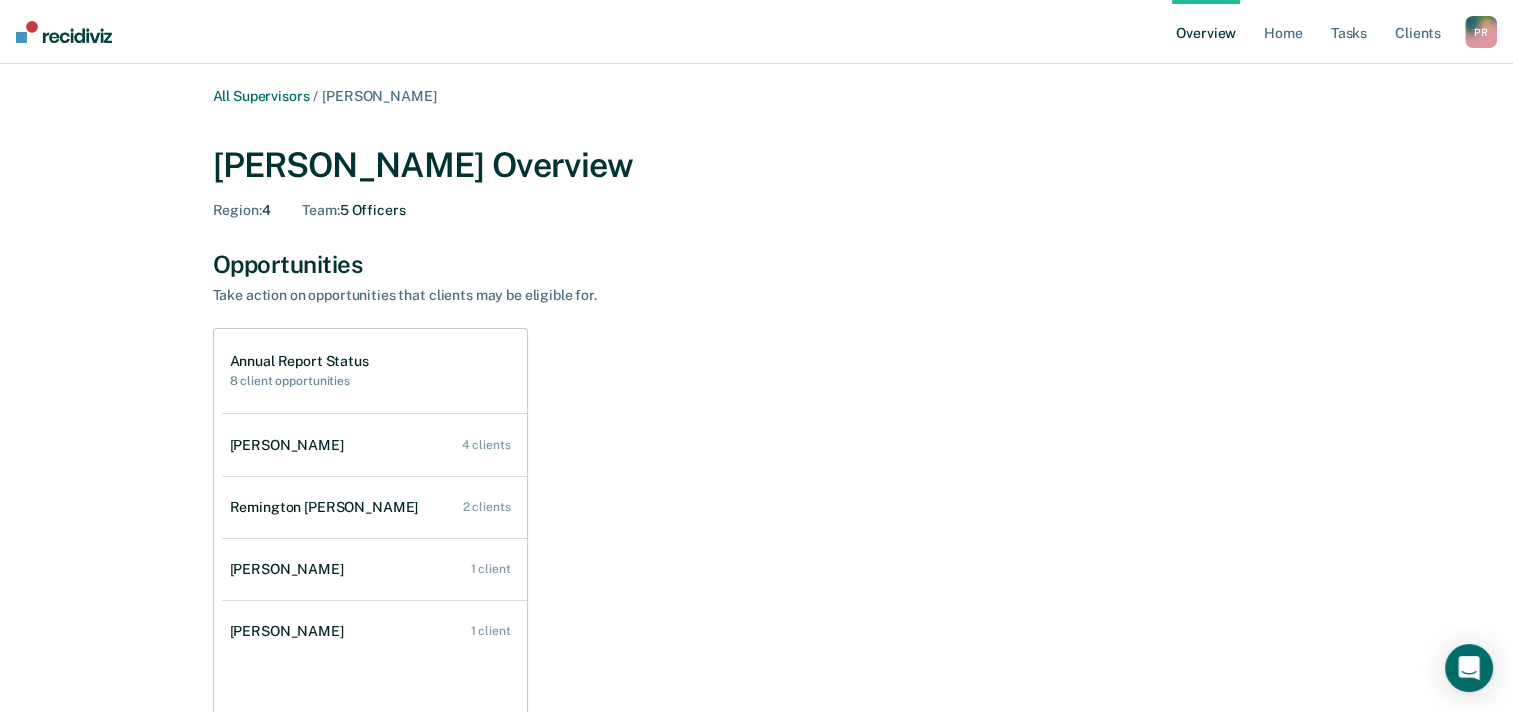 scroll, scrollTop: 657, scrollLeft: 0, axis: vertical 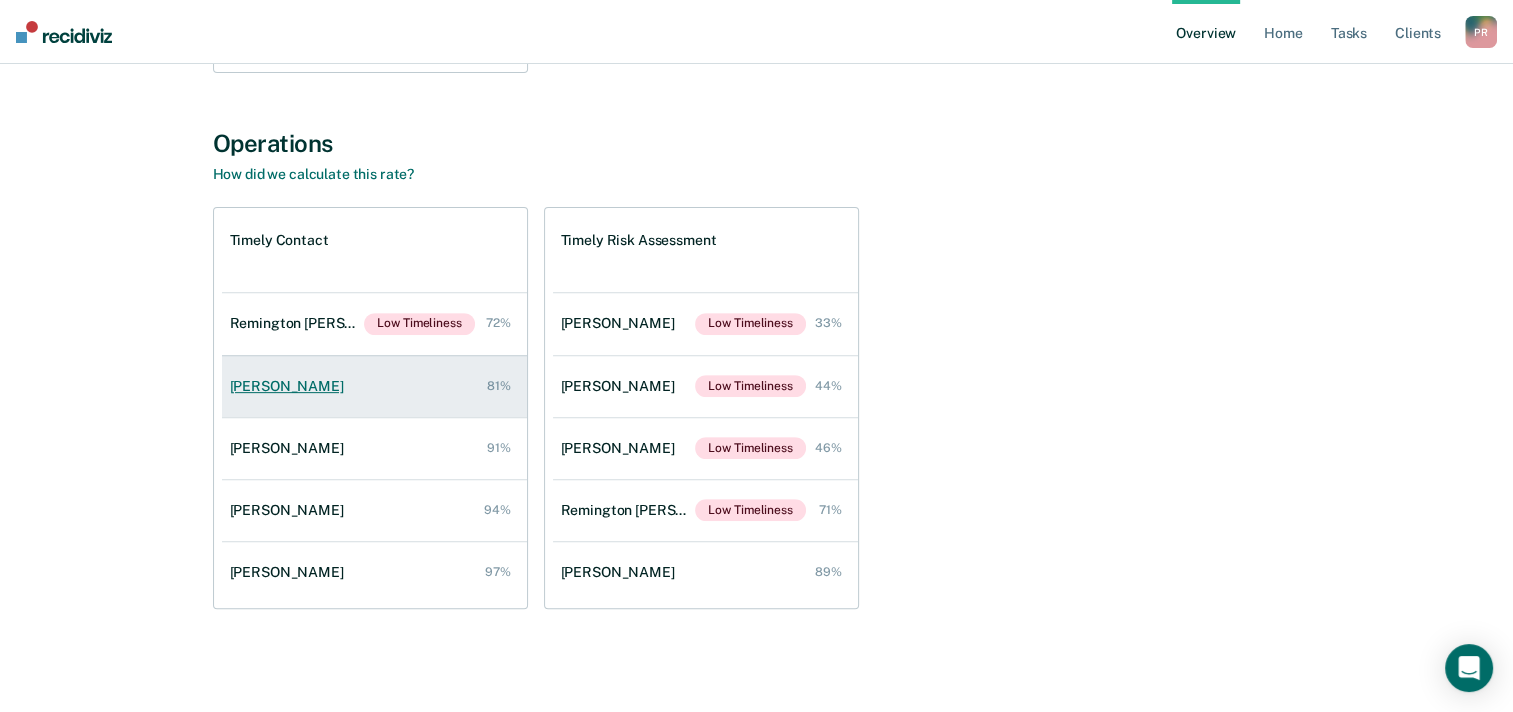 click on "[PERSON_NAME]" at bounding box center [291, 386] 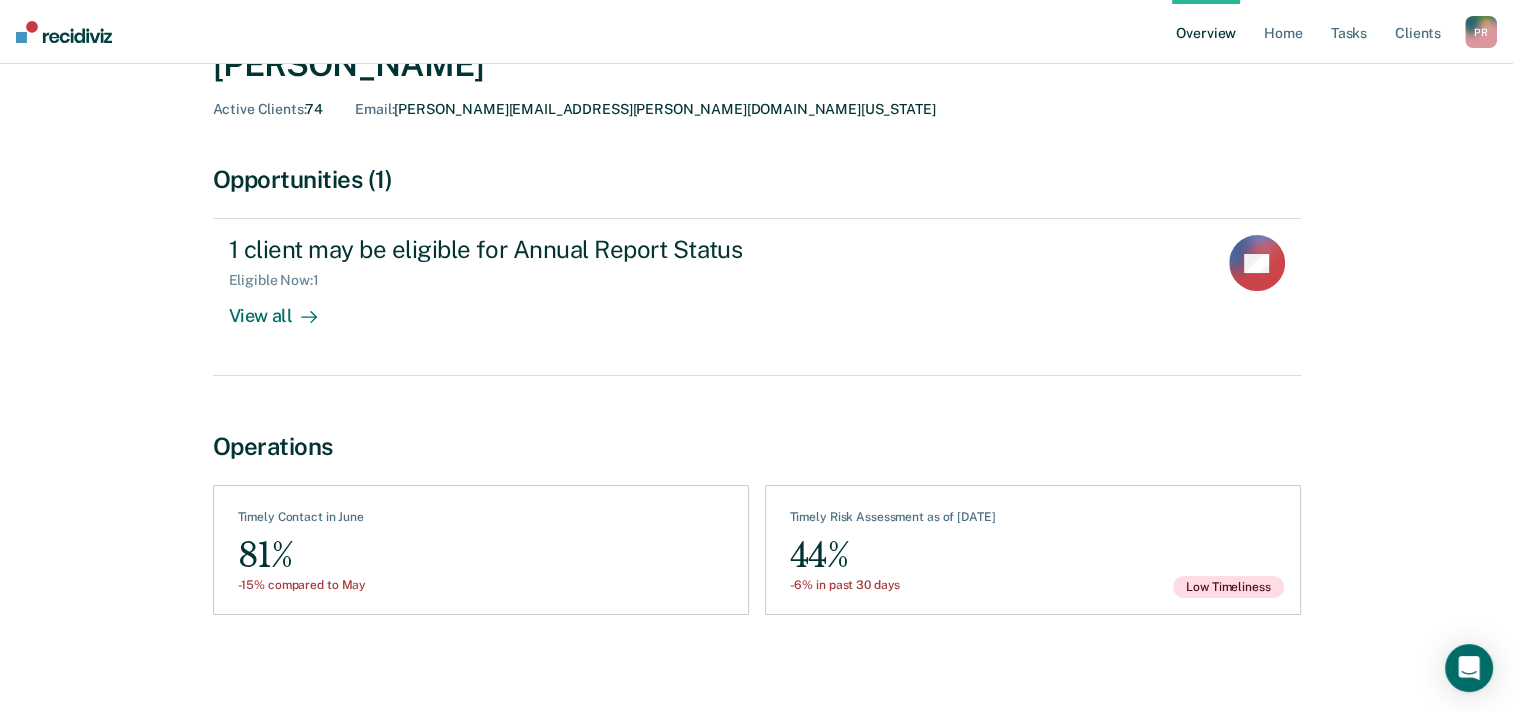scroll, scrollTop: 108, scrollLeft: 0, axis: vertical 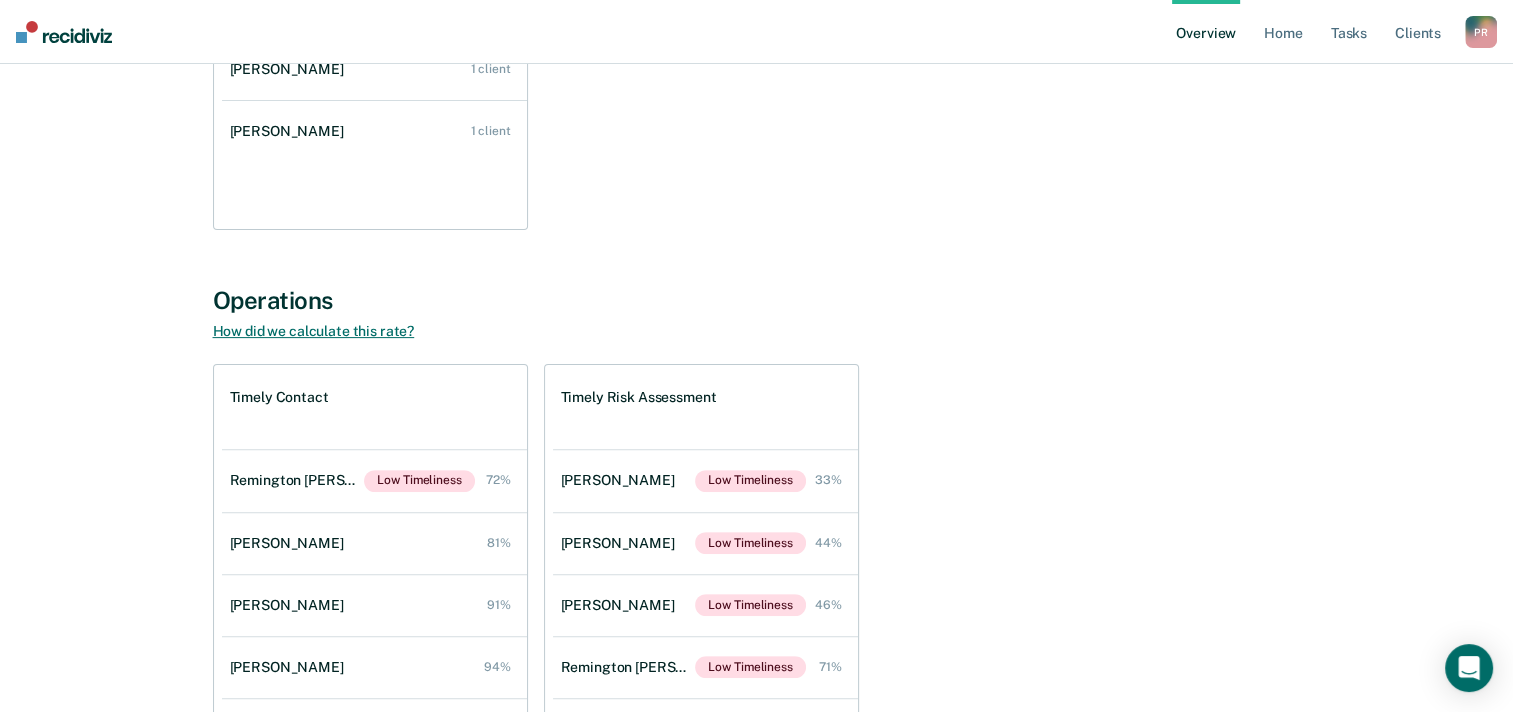 click on "How did we calculate this rate?" at bounding box center [314, 331] 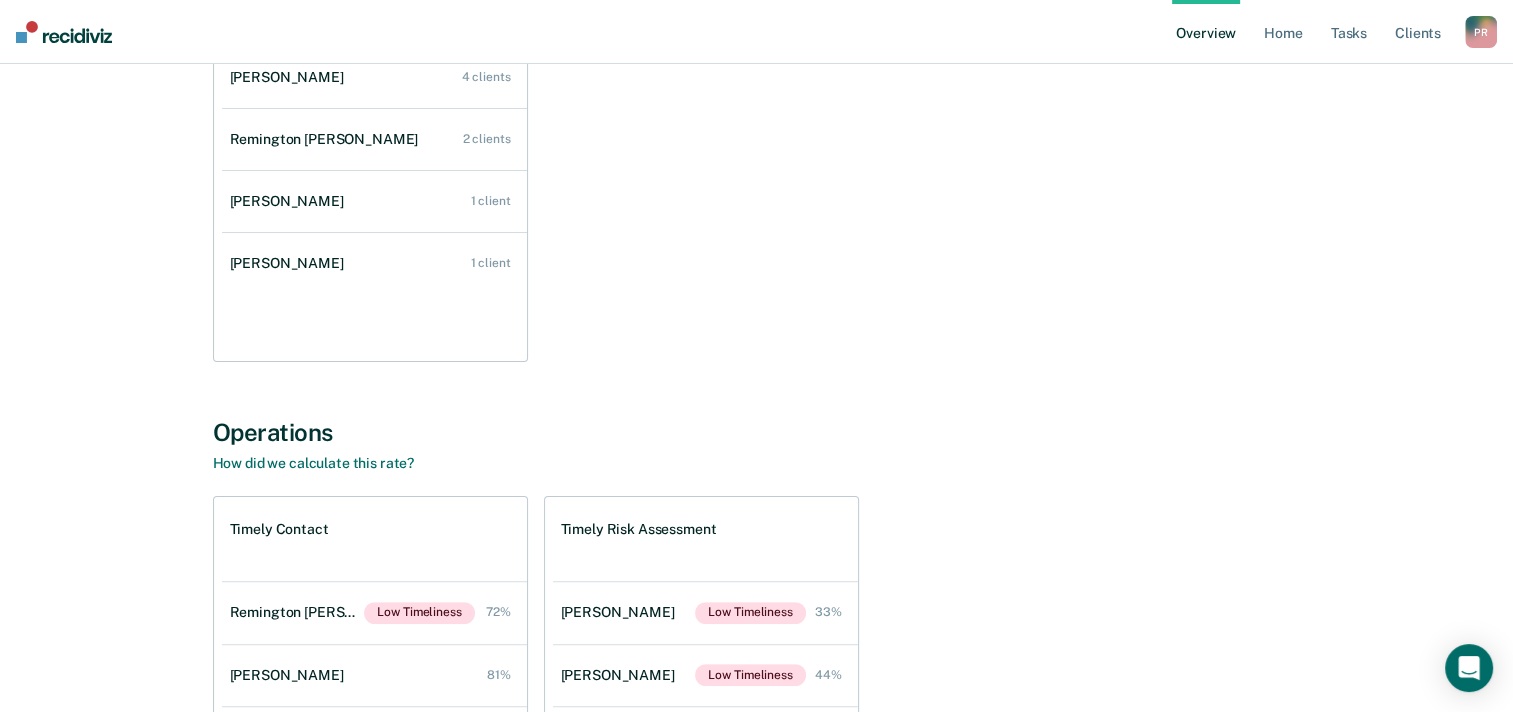 scroll, scrollTop: 57, scrollLeft: 0, axis: vertical 